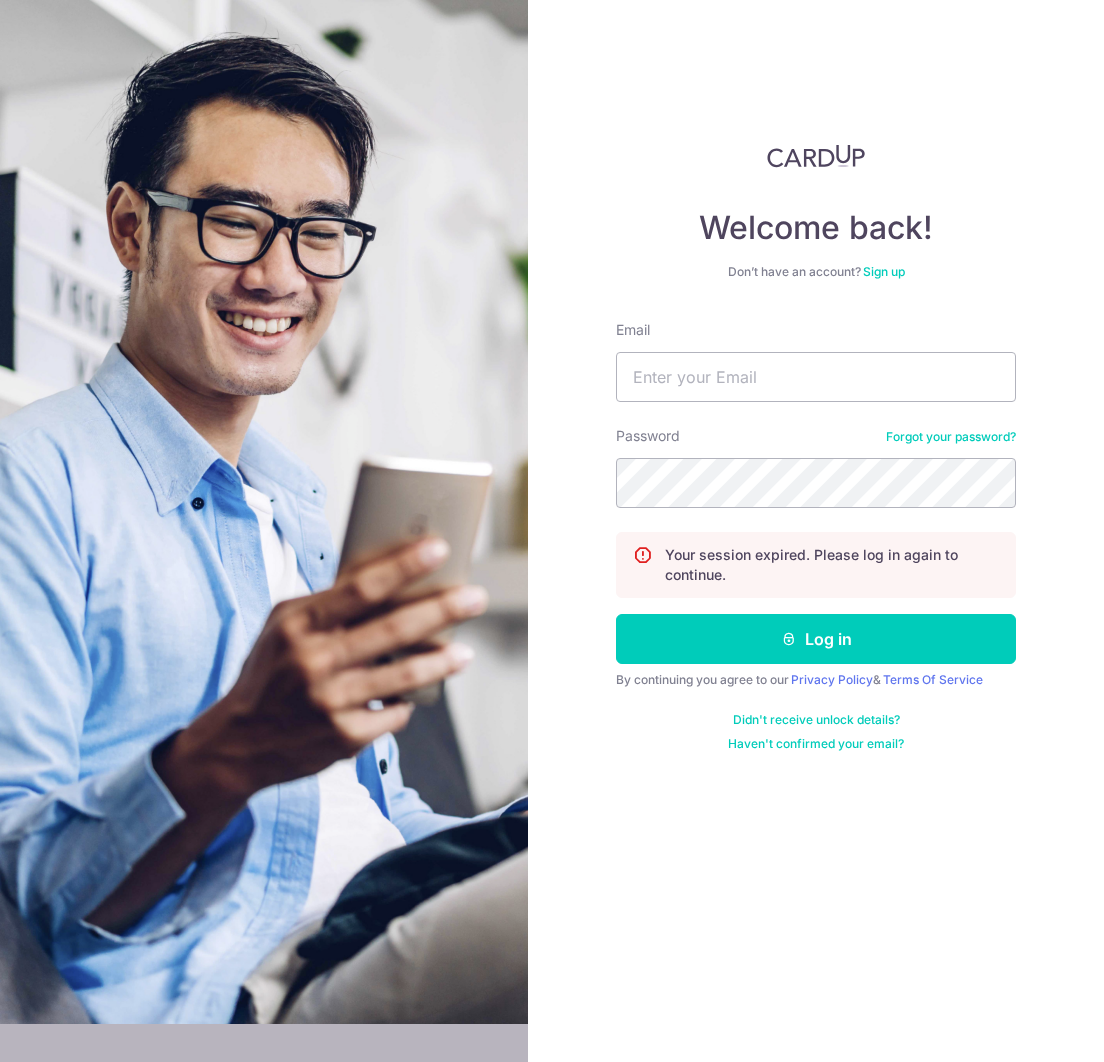 scroll, scrollTop: 0, scrollLeft: 0, axis: both 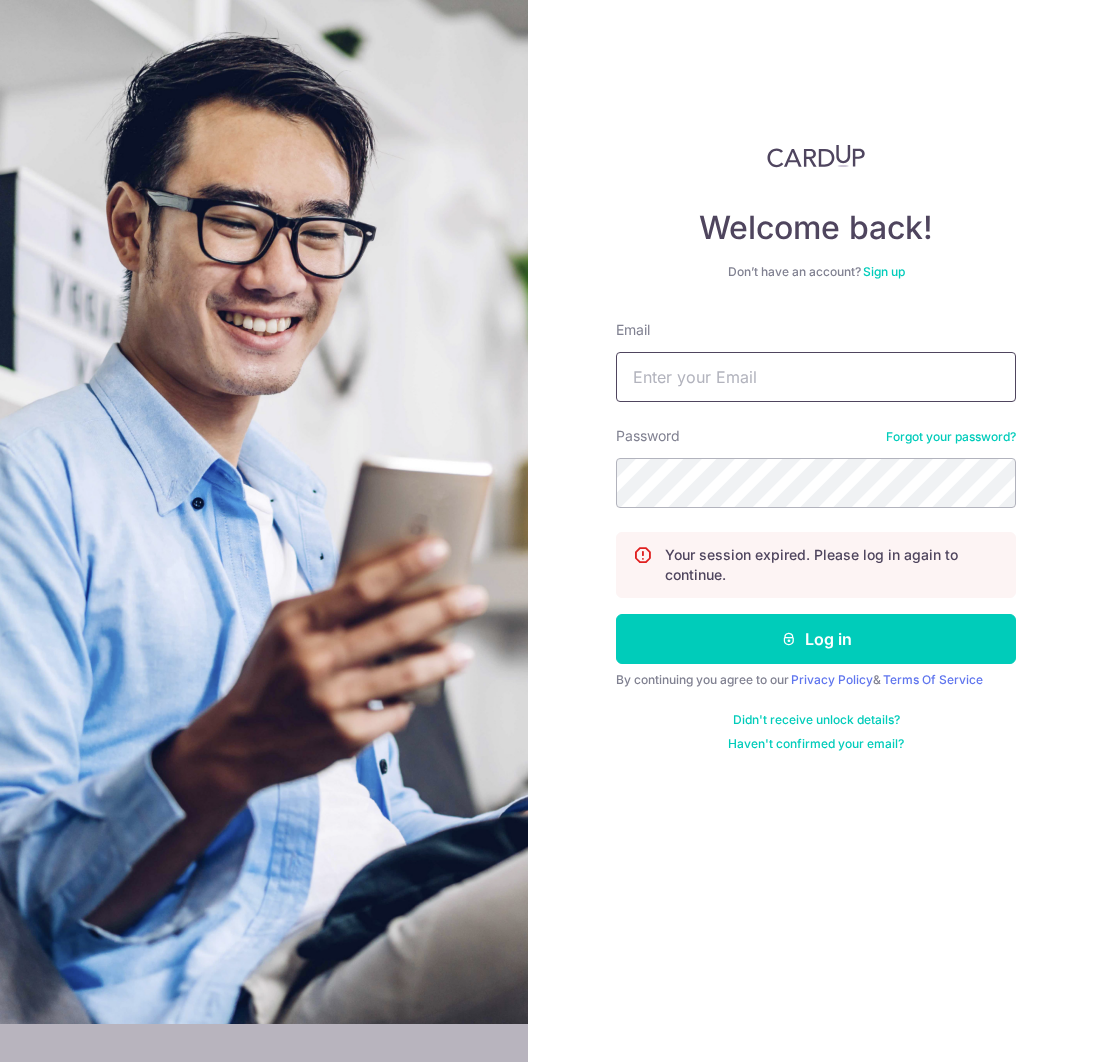 type on "[EMAIL]" 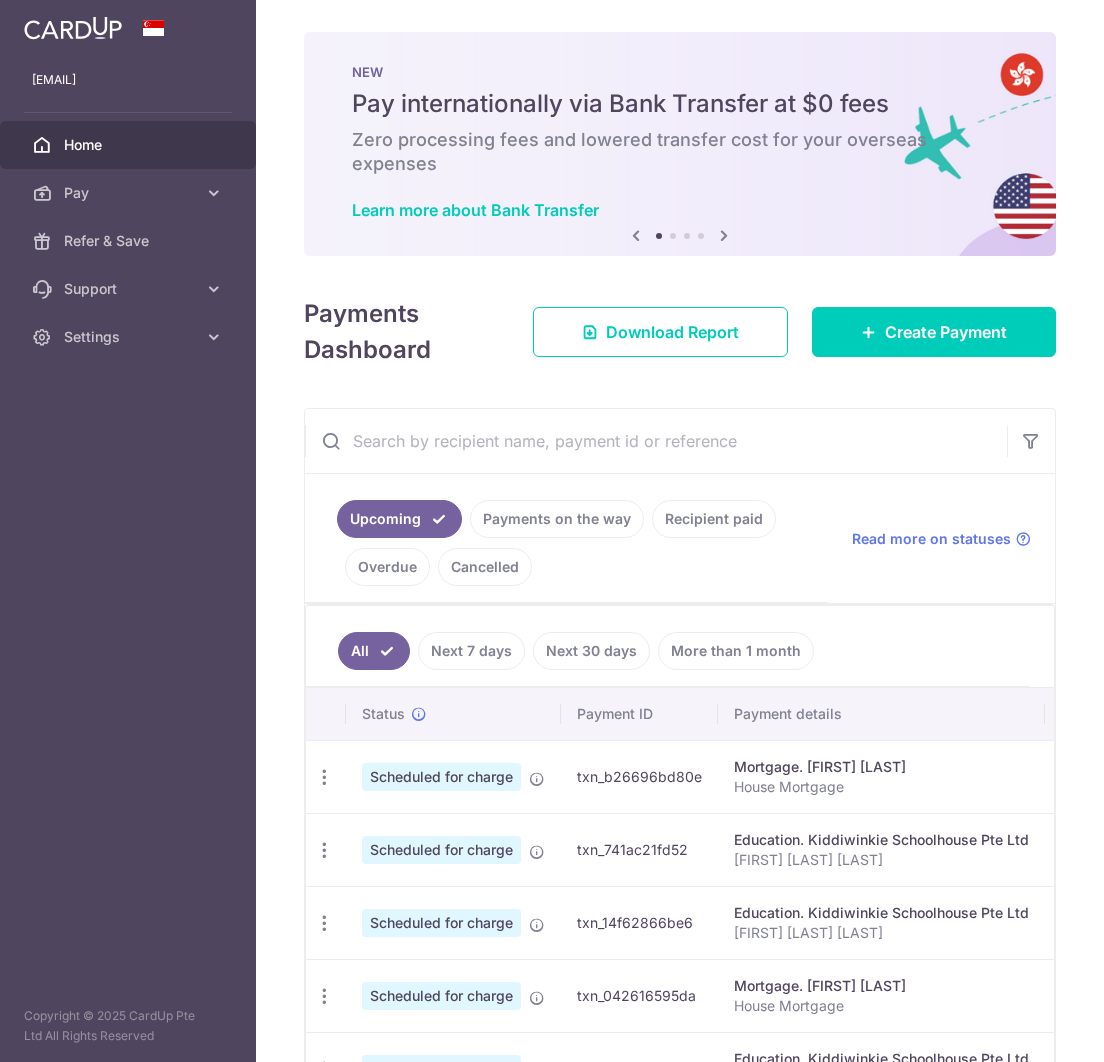 scroll, scrollTop: 0, scrollLeft: 0, axis: both 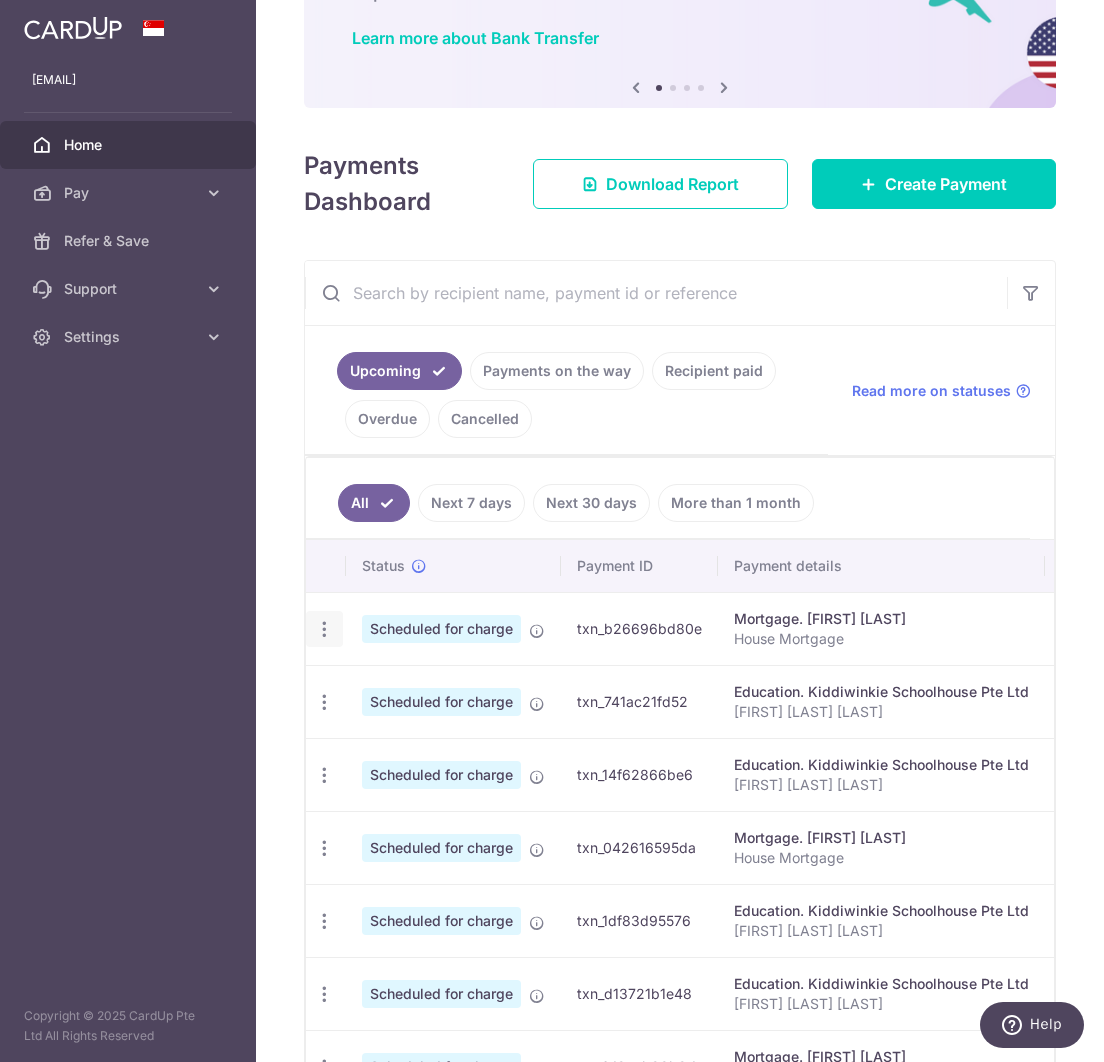 click at bounding box center [324, 629] 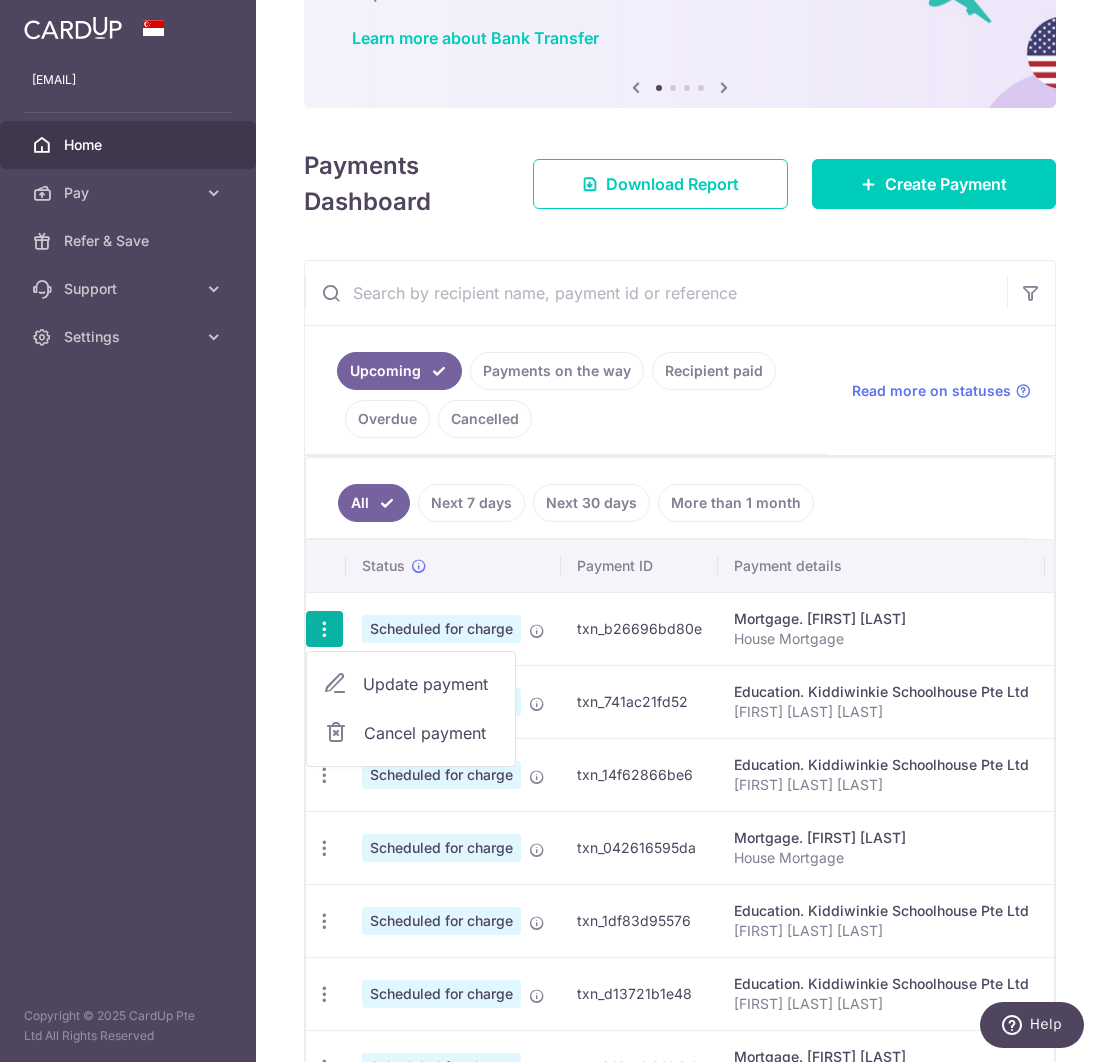 click on "Update payment" at bounding box center (431, 684) 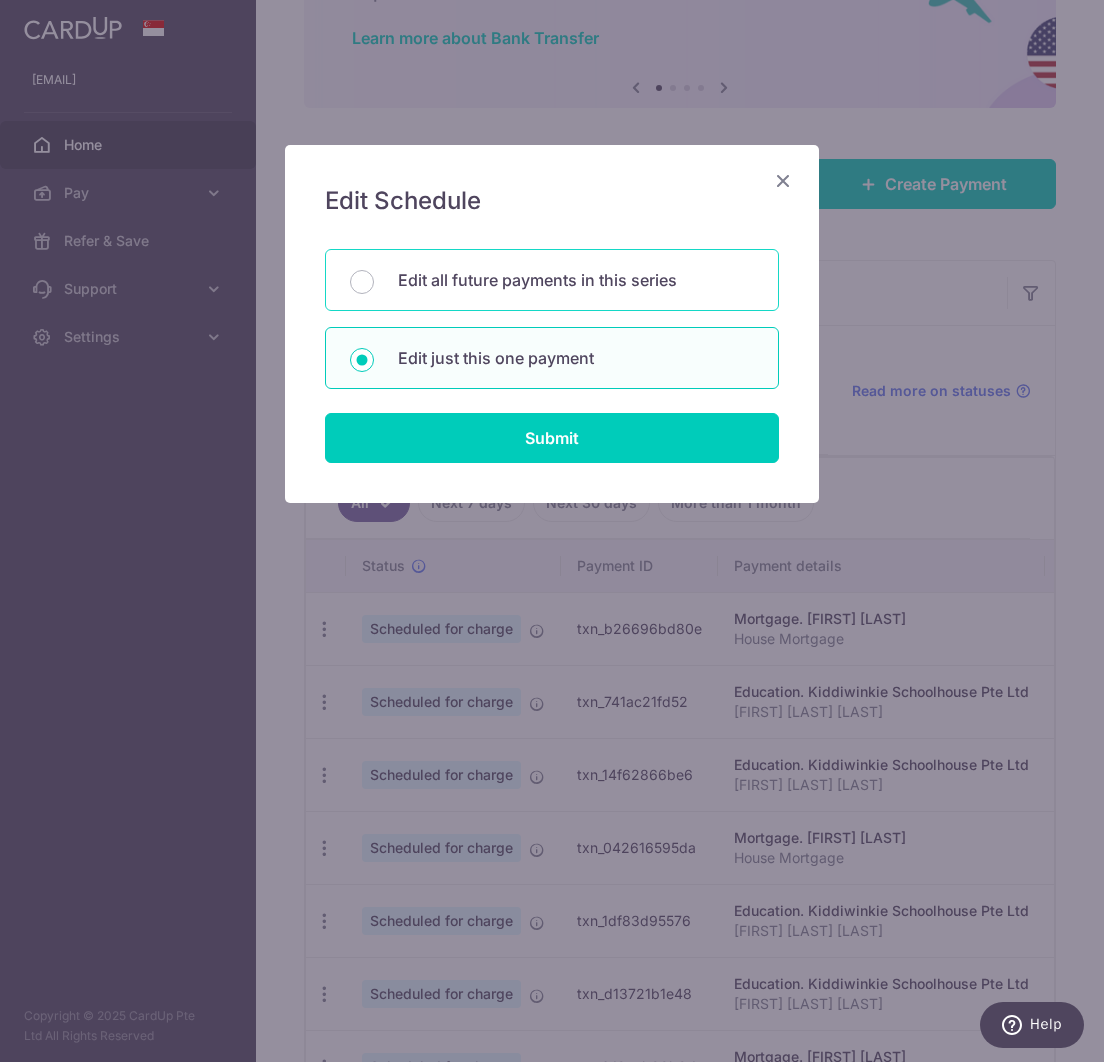 click on "Edit all future payments in this series" at bounding box center (576, 280) 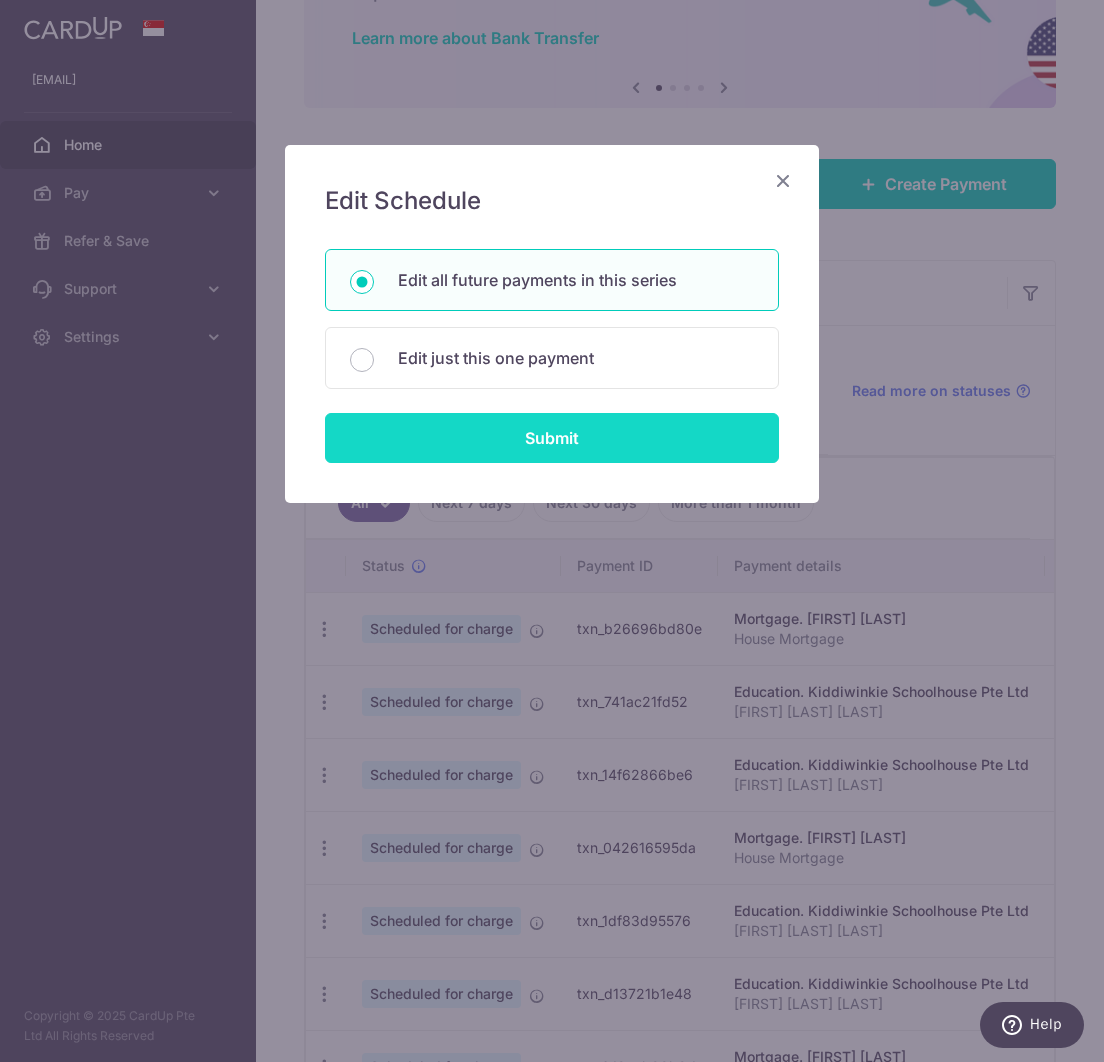 click on "Submit" at bounding box center [552, 438] 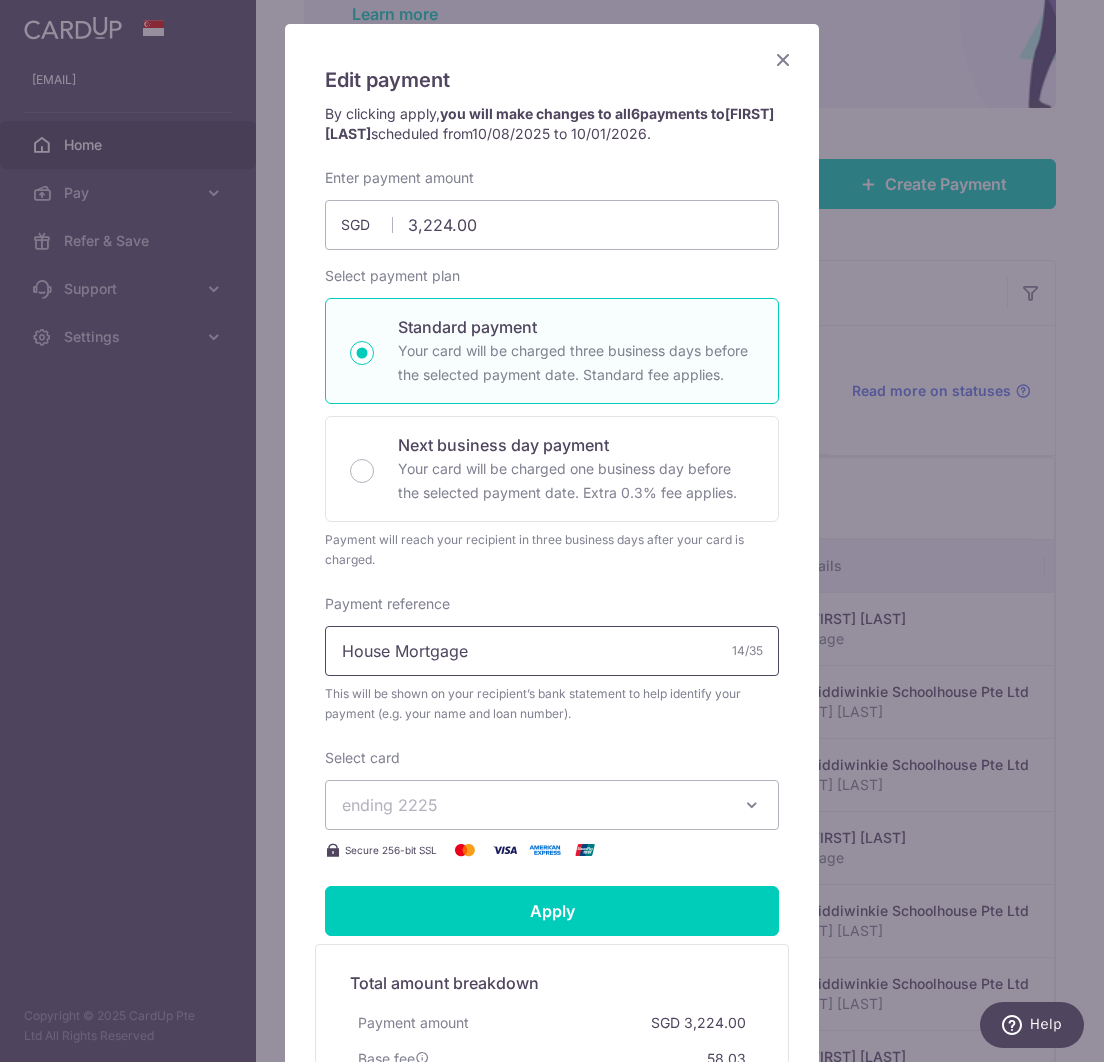 scroll, scrollTop: 307, scrollLeft: 0, axis: vertical 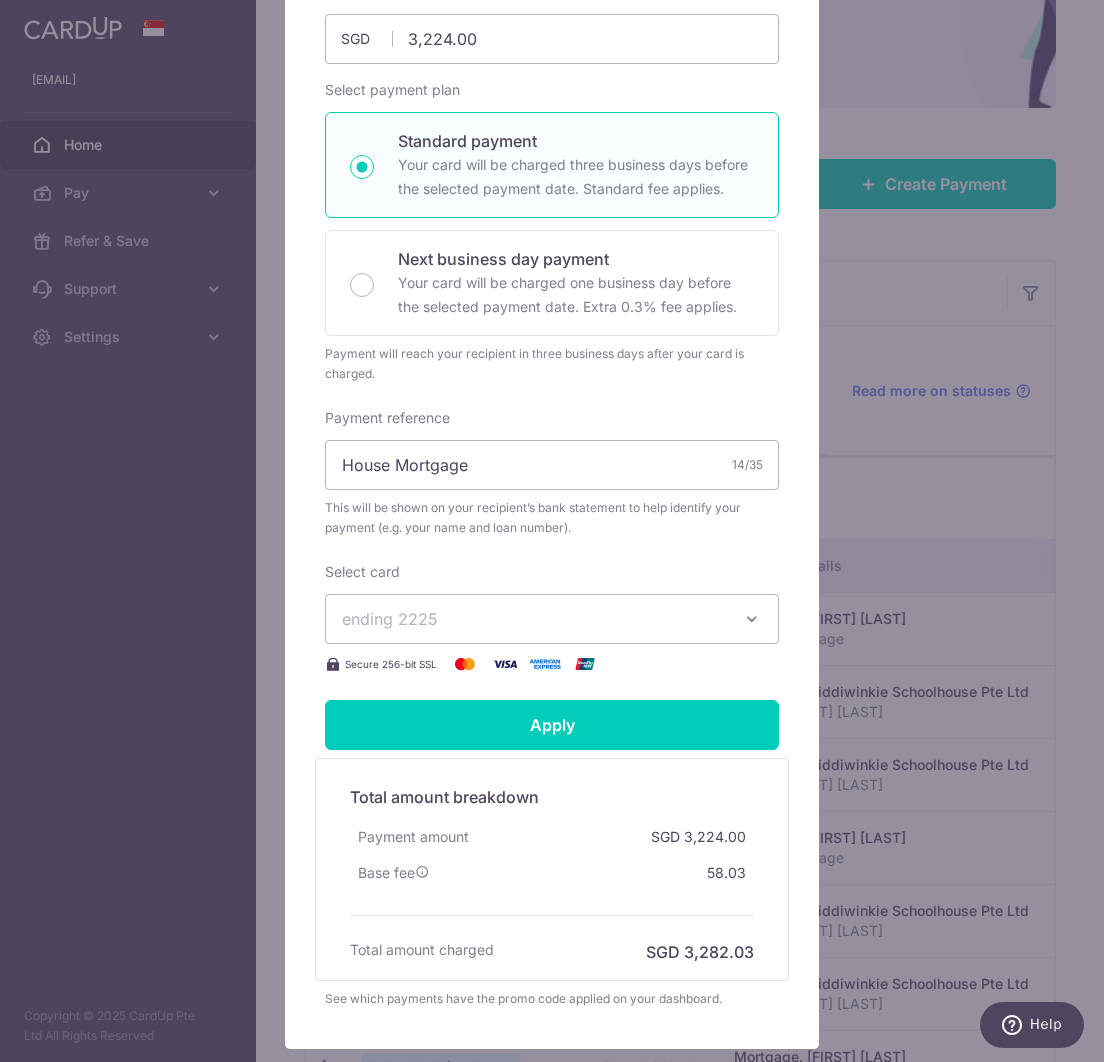 click on "ending 2225" at bounding box center (534, 619) 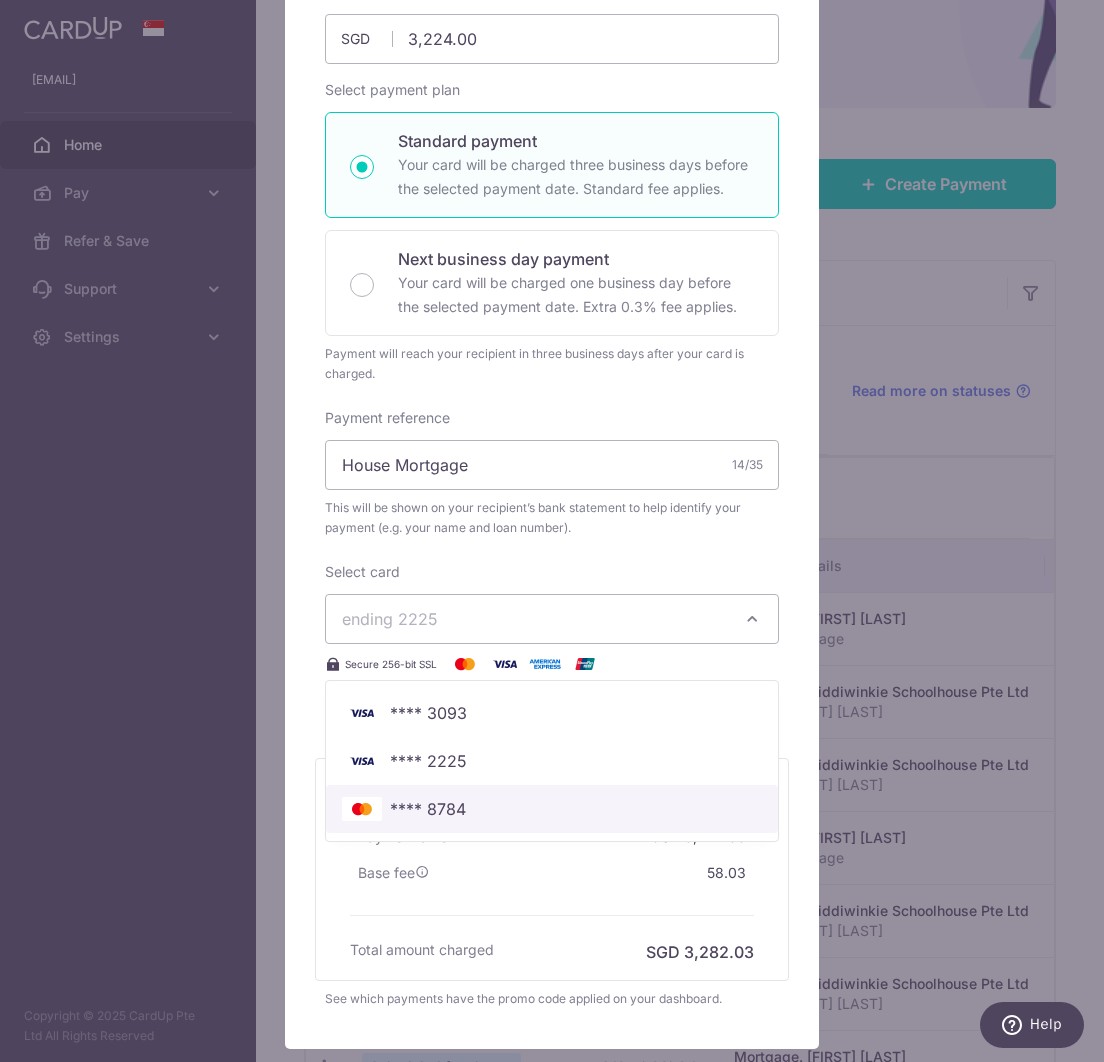 click on "**** 8784" at bounding box center (428, 809) 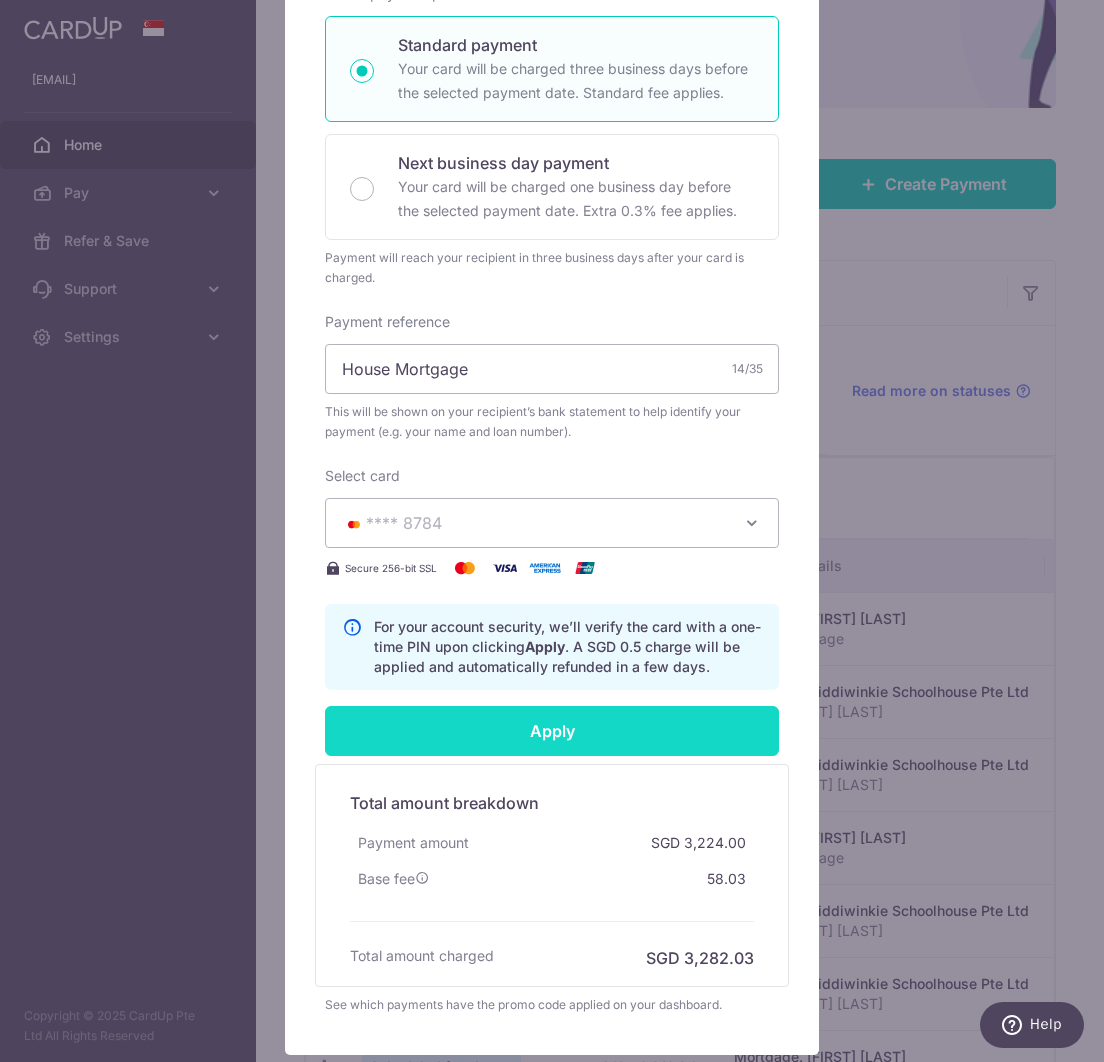 scroll, scrollTop: 381, scrollLeft: 0, axis: vertical 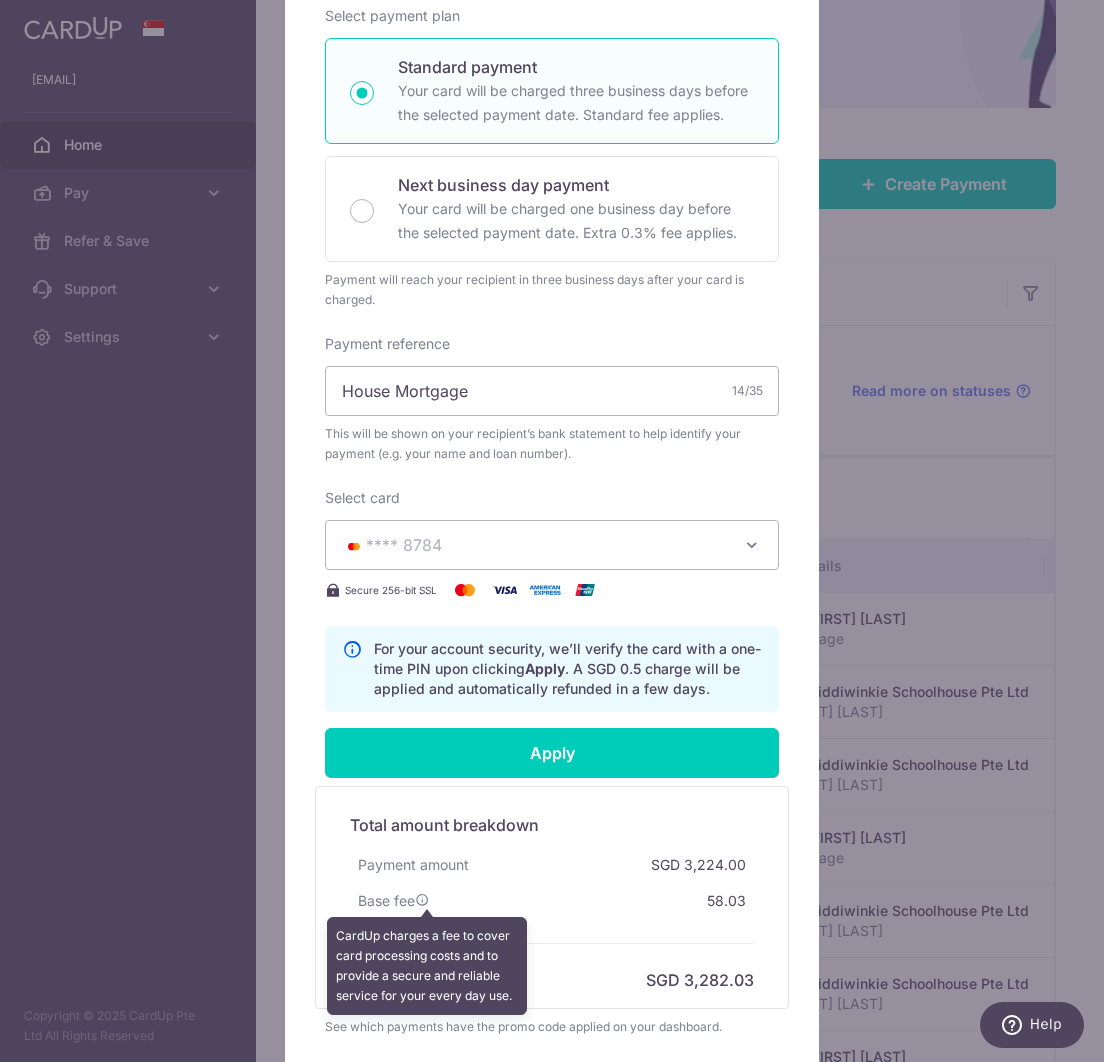 click at bounding box center (422, 900) 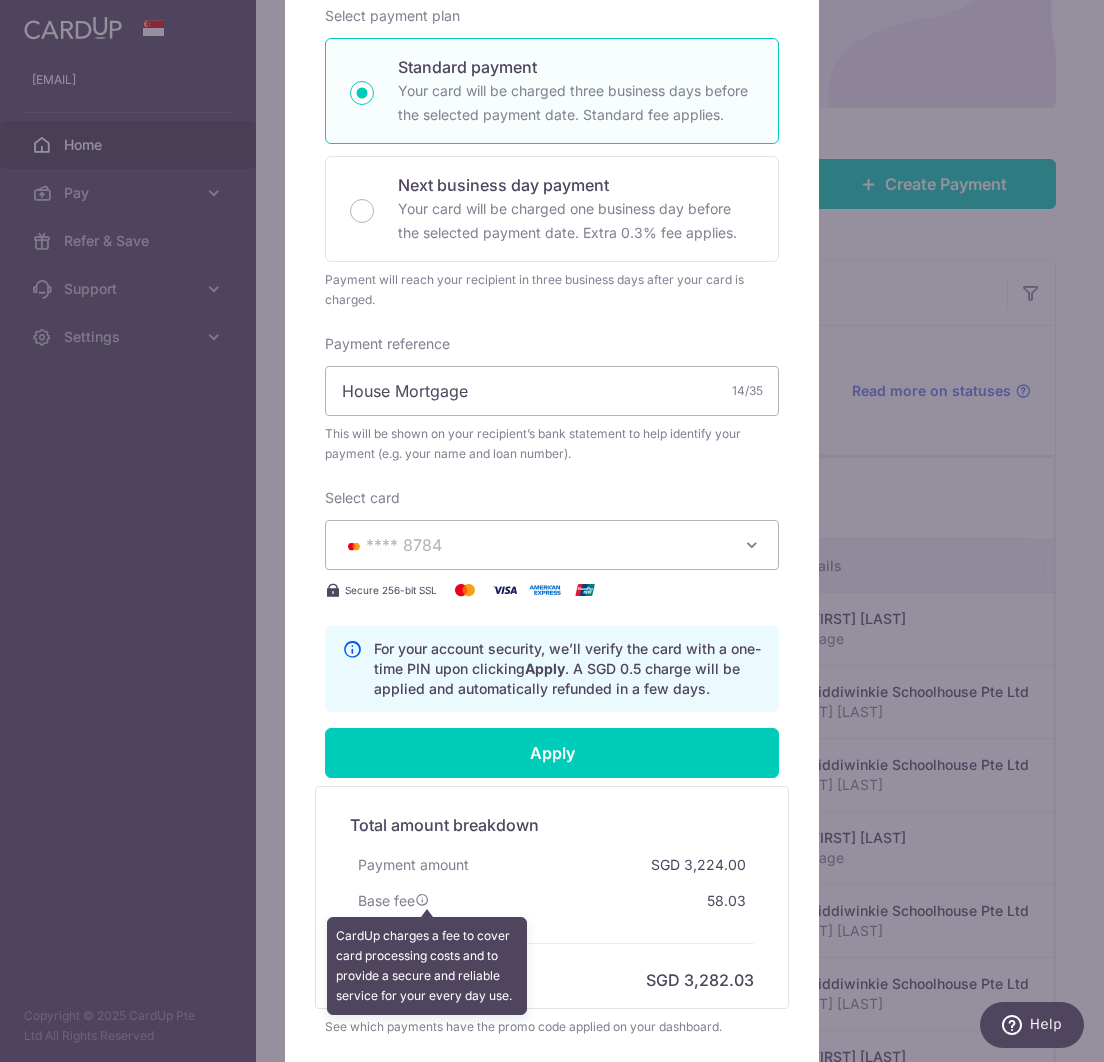 click on "Select card
**** 8784
**** 3093
**** 2225
**** 8784
Secure 256-bit SSL" at bounding box center [552, 545] 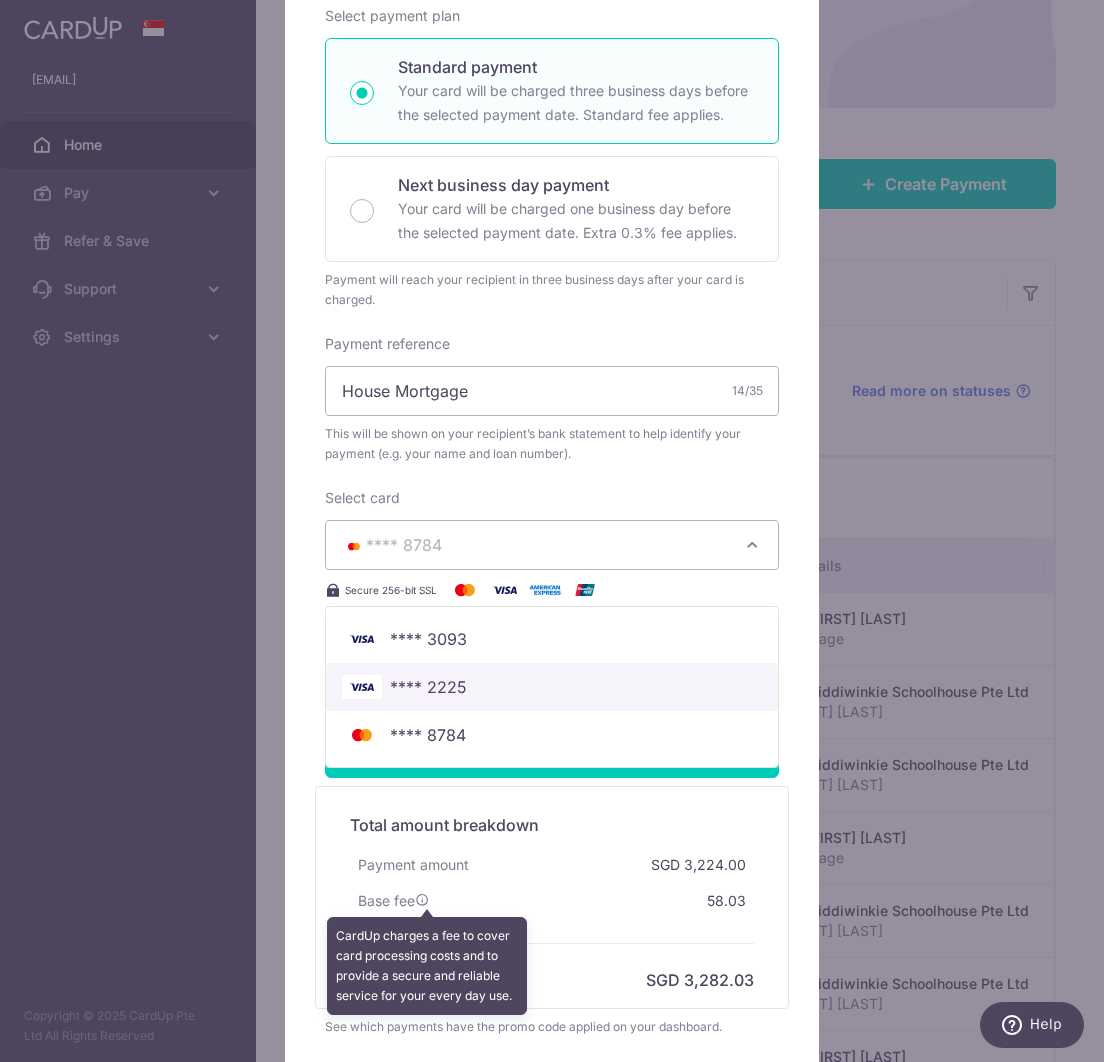 click on "**** 2225" at bounding box center [552, 687] 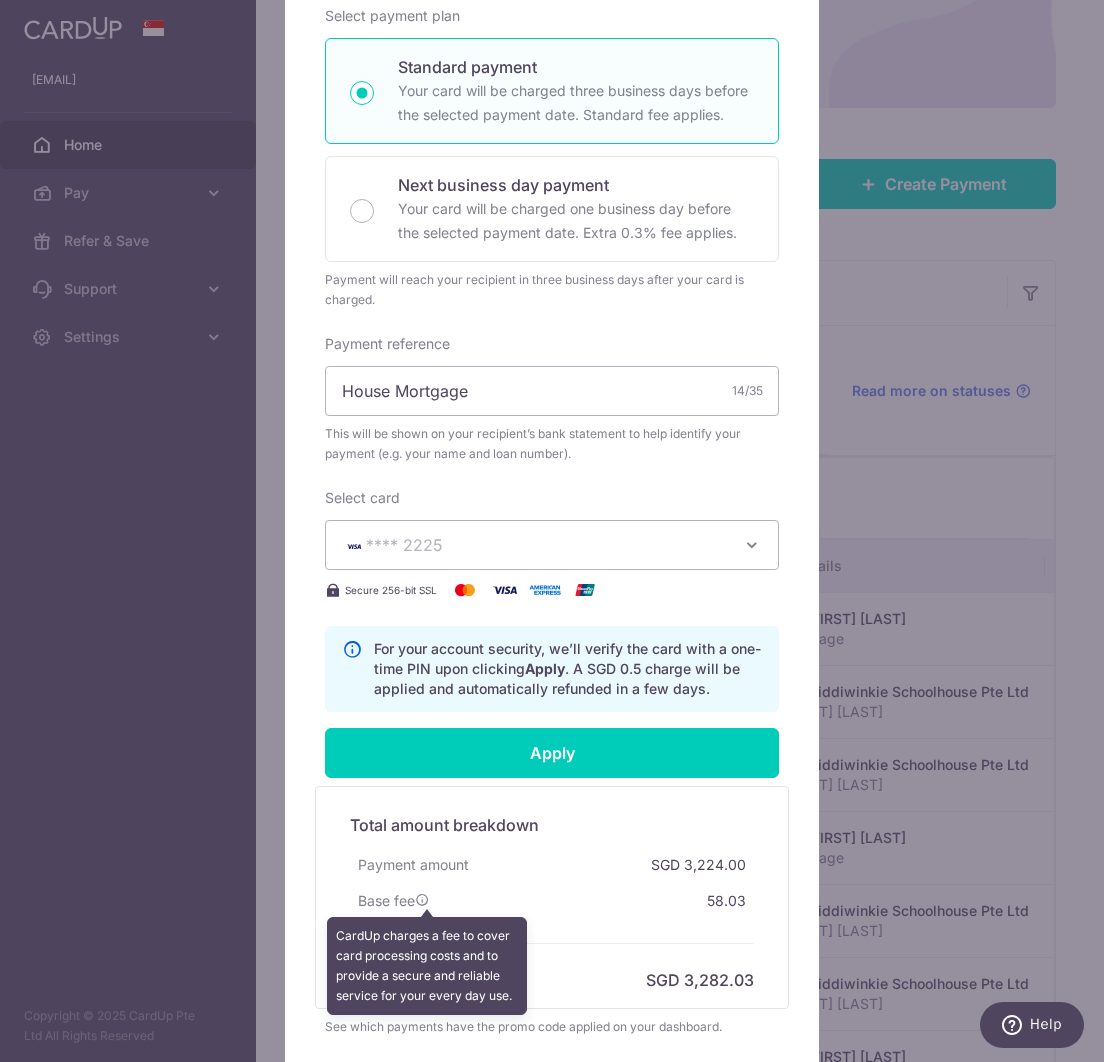 click on "**** 2225" at bounding box center (534, 545) 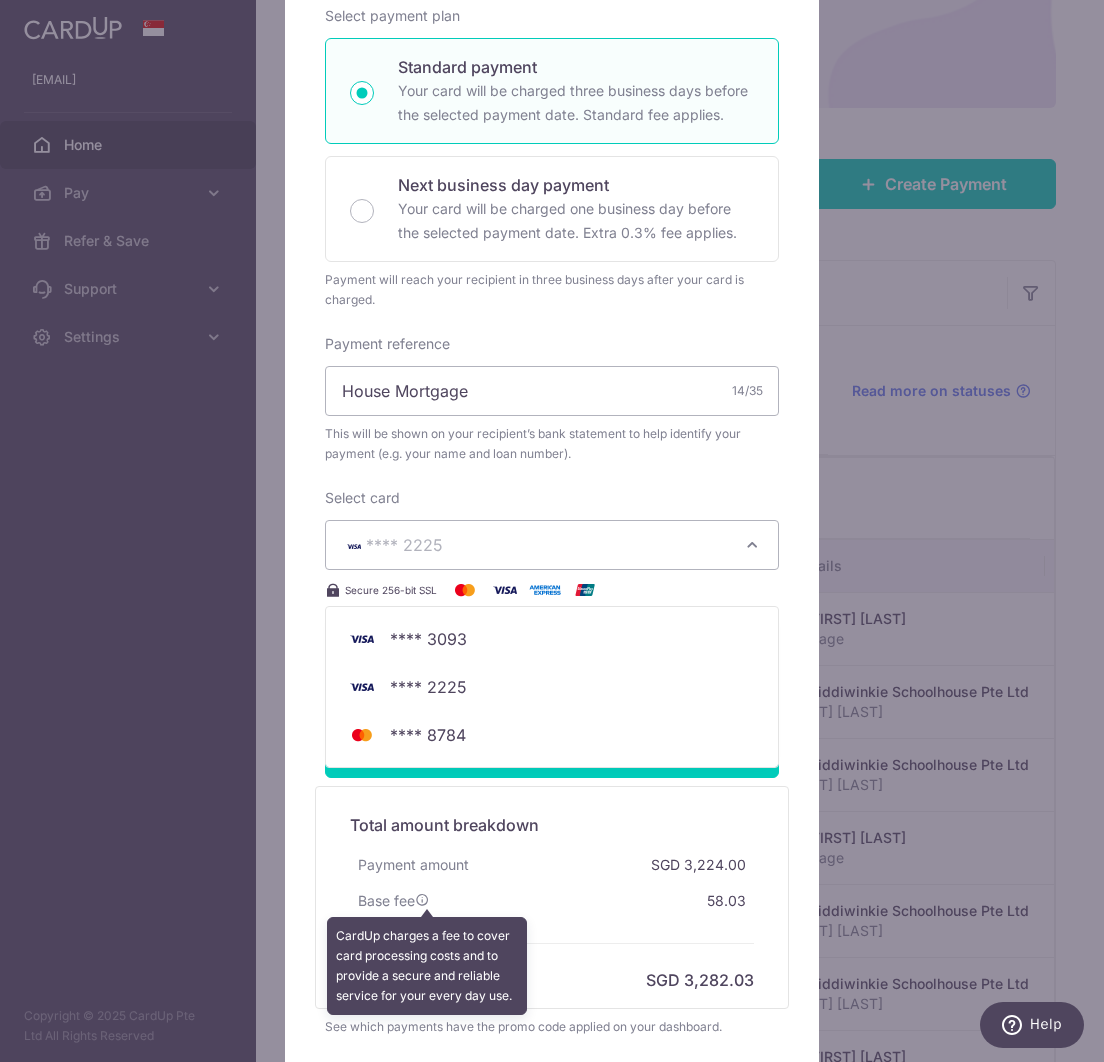click on "**** 3093" at bounding box center [552, 639] 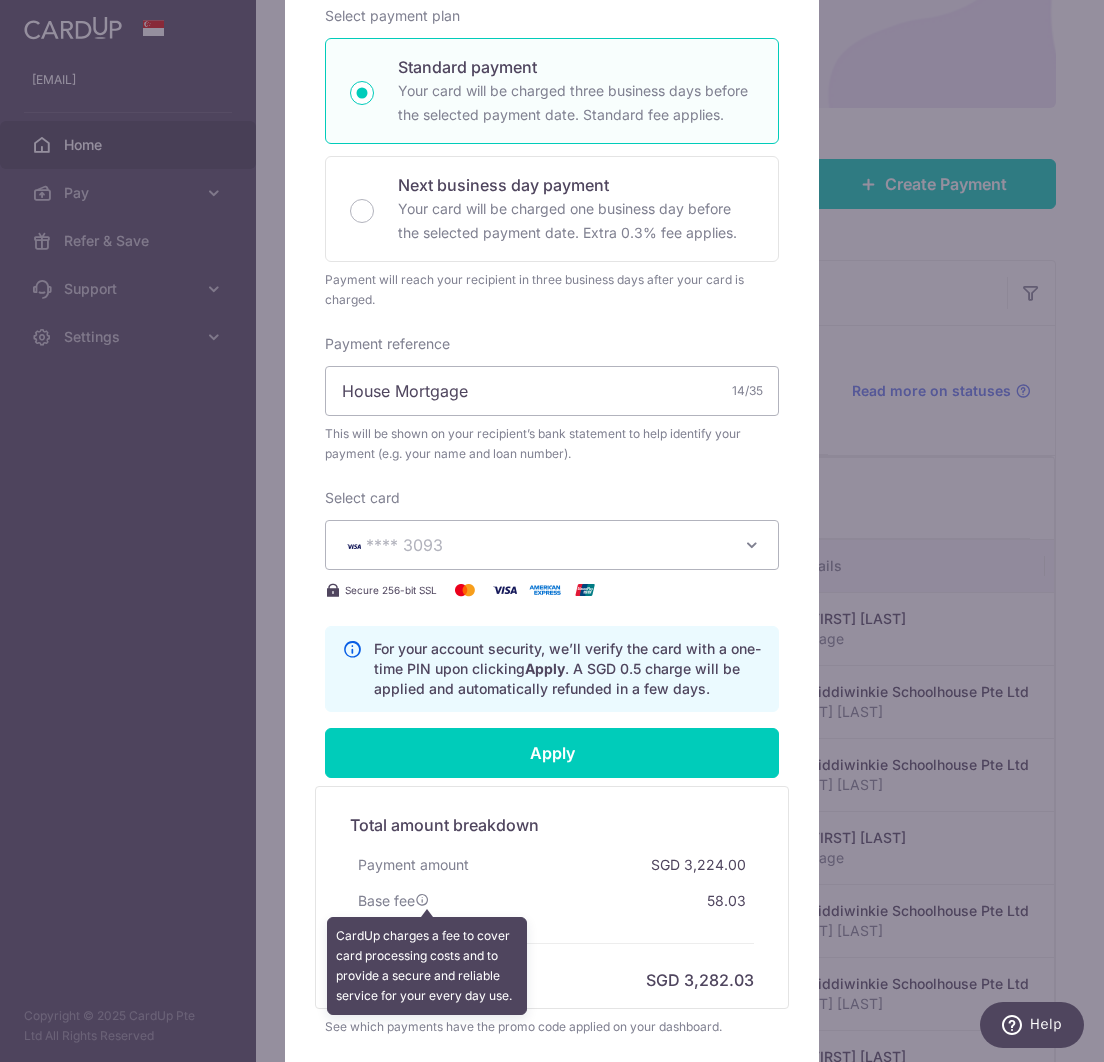 click on "**** 3093" at bounding box center (534, 545) 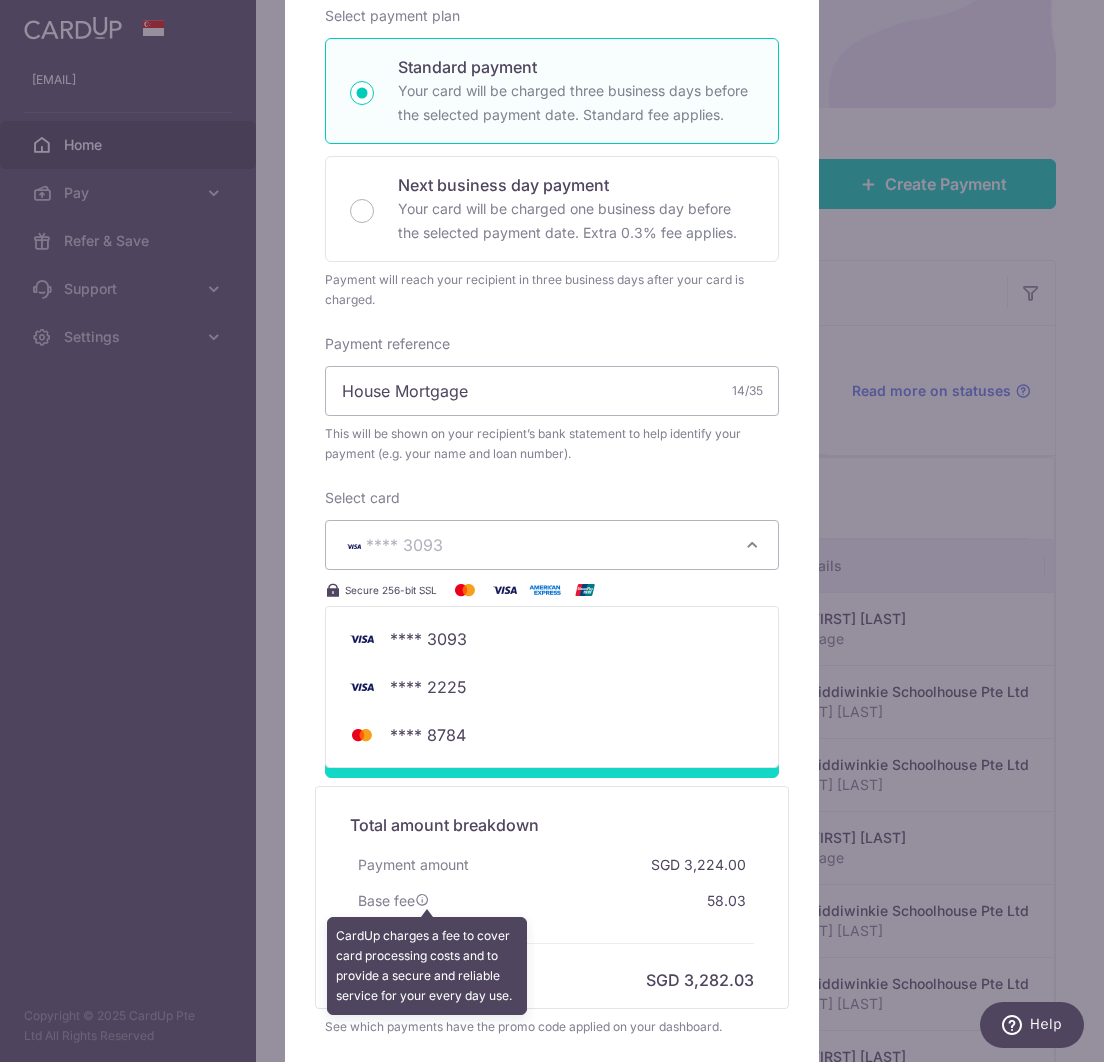 click on "**** 8784" at bounding box center [428, 735] 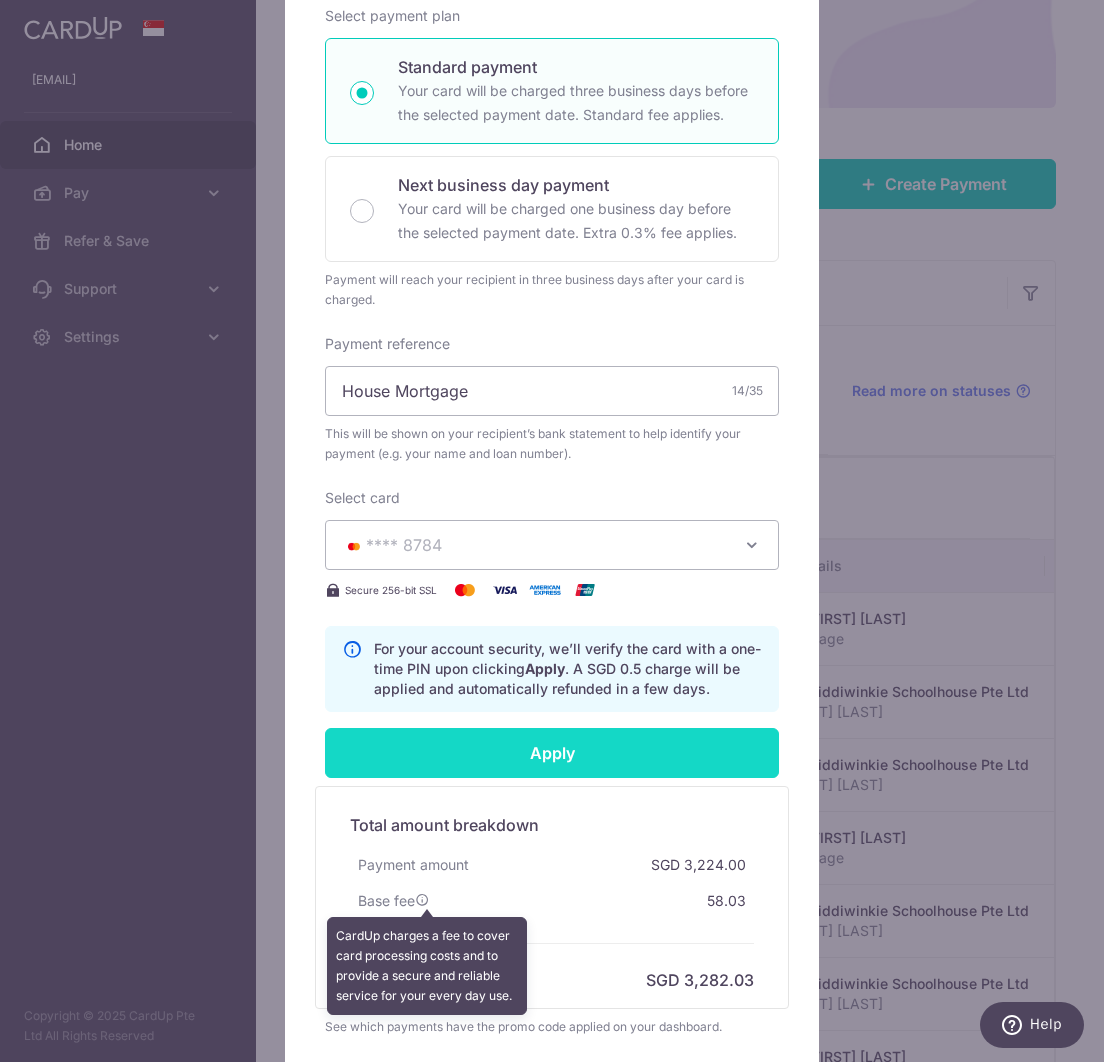 click on "Apply" at bounding box center [552, 753] 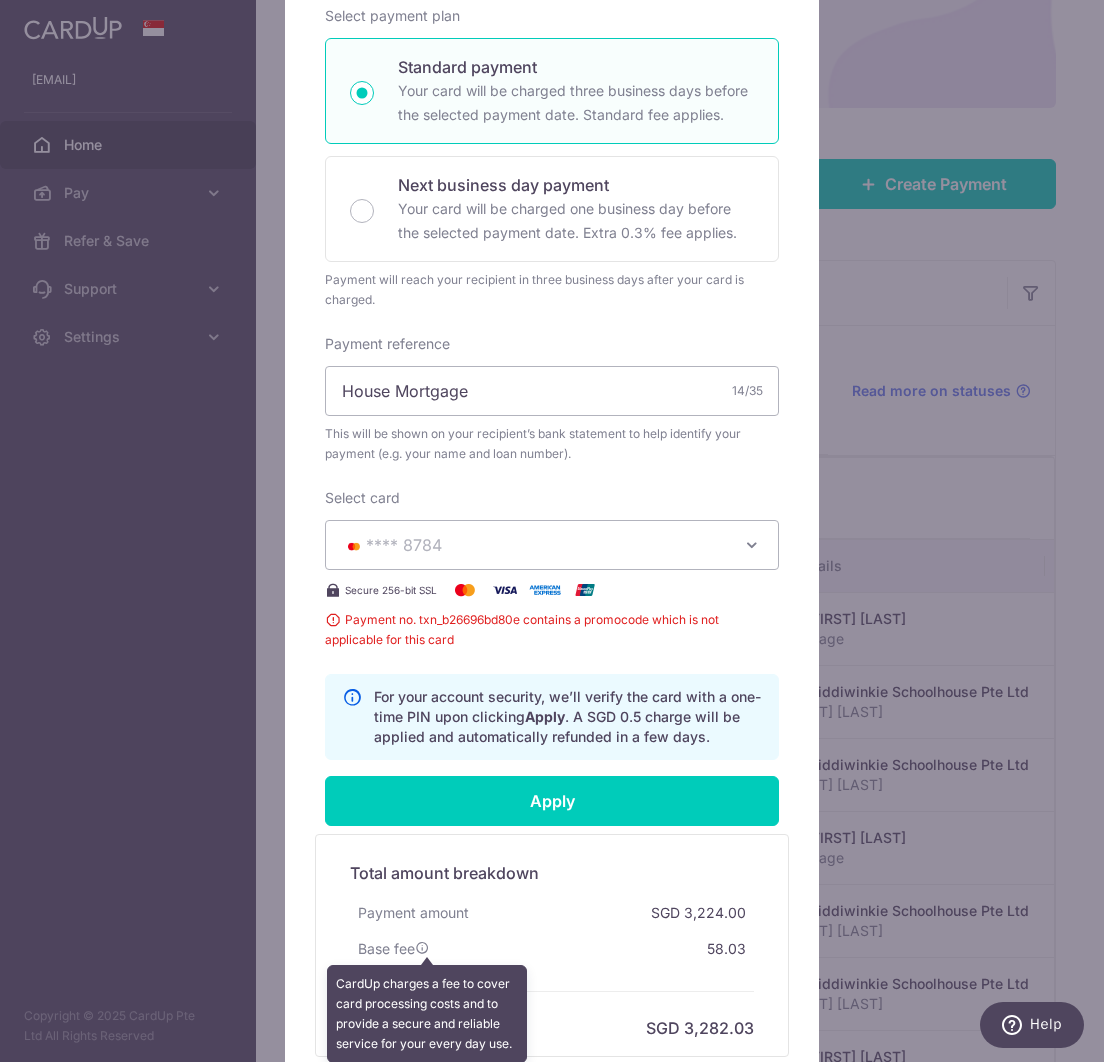 click on "**** 8784" at bounding box center [534, 545] 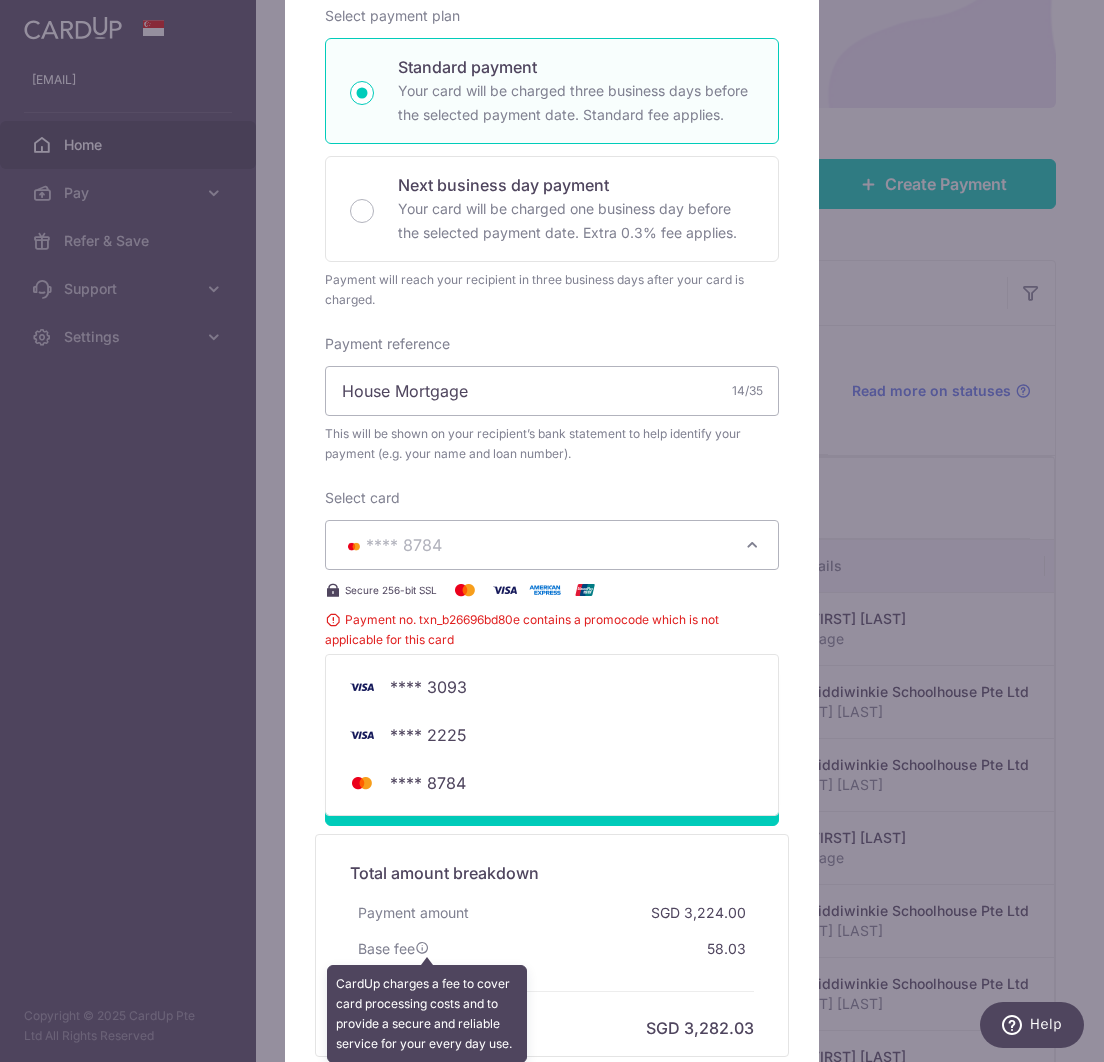 click on "Enter payment amount
3,224.00
3224.00
SGD
To change the payment amount, please cancel this payment and create a new payment with updated supporting documents.
As the payment amount is large, for your account security we will send you a notification via SMS and email on the payment charge date requiring your response to confirm the charge.
Select payment plan
Standard payment" at bounding box center (552, 334) 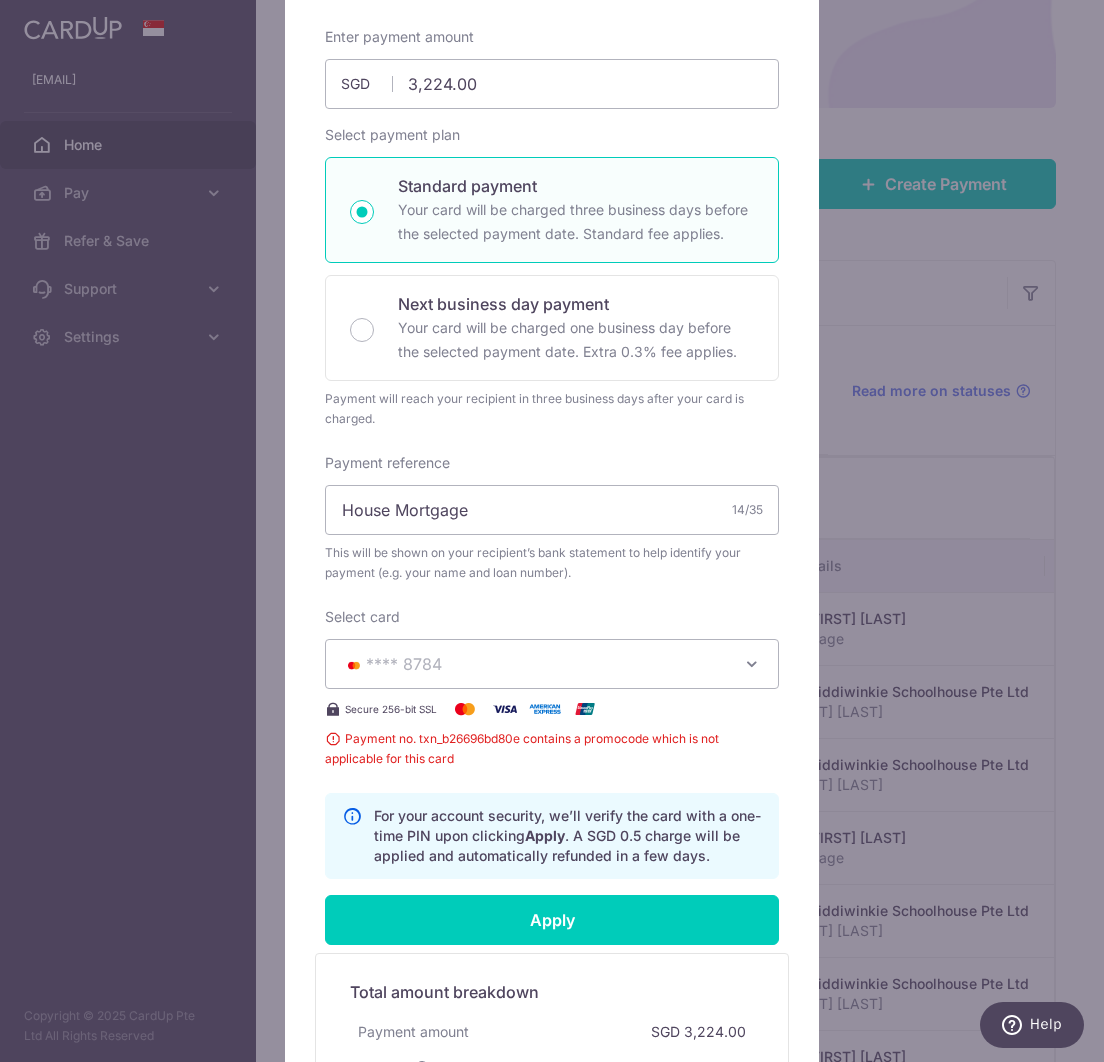 scroll, scrollTop: 91, scrollLeft: 0, axis: vertical 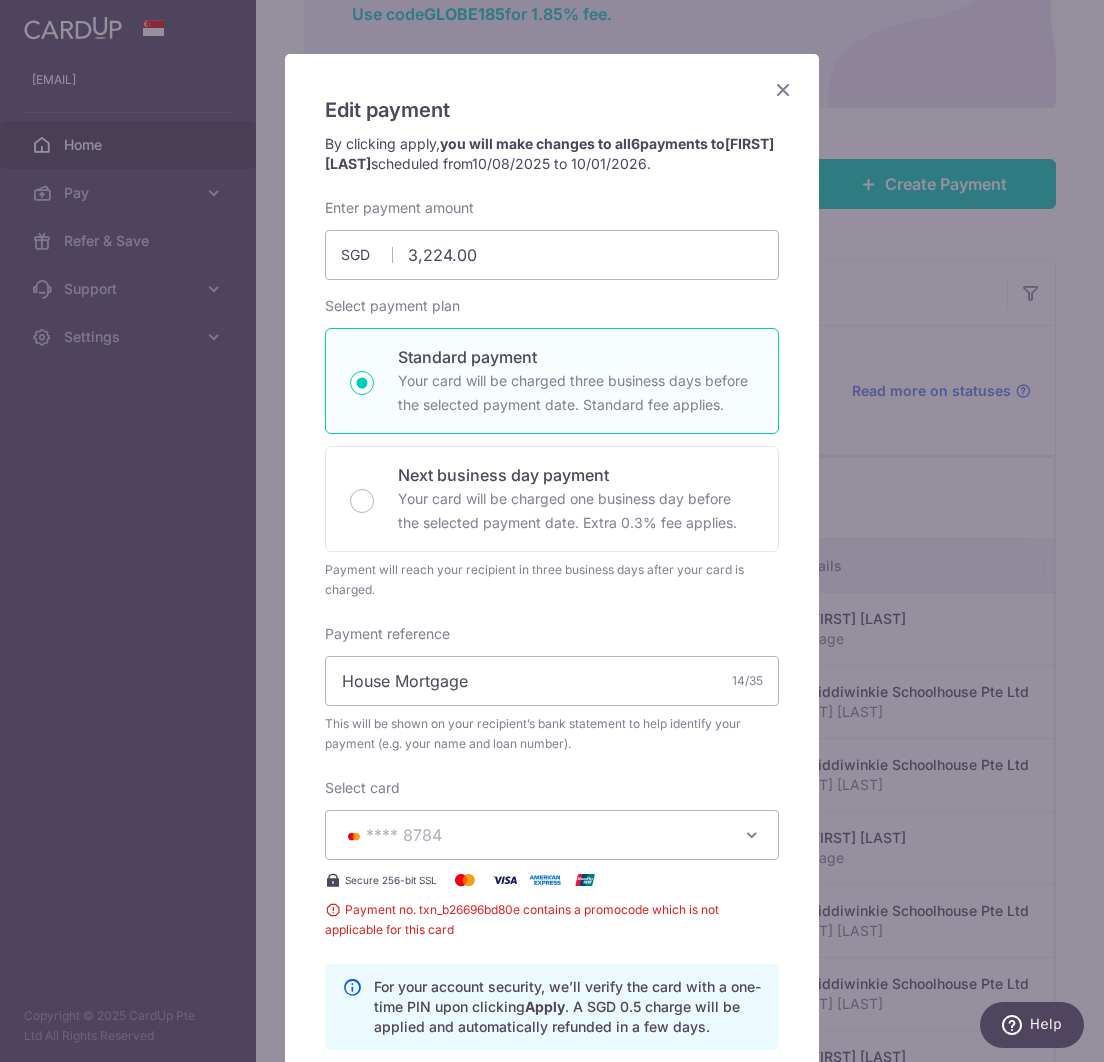 click at bounding box center [783, 89] 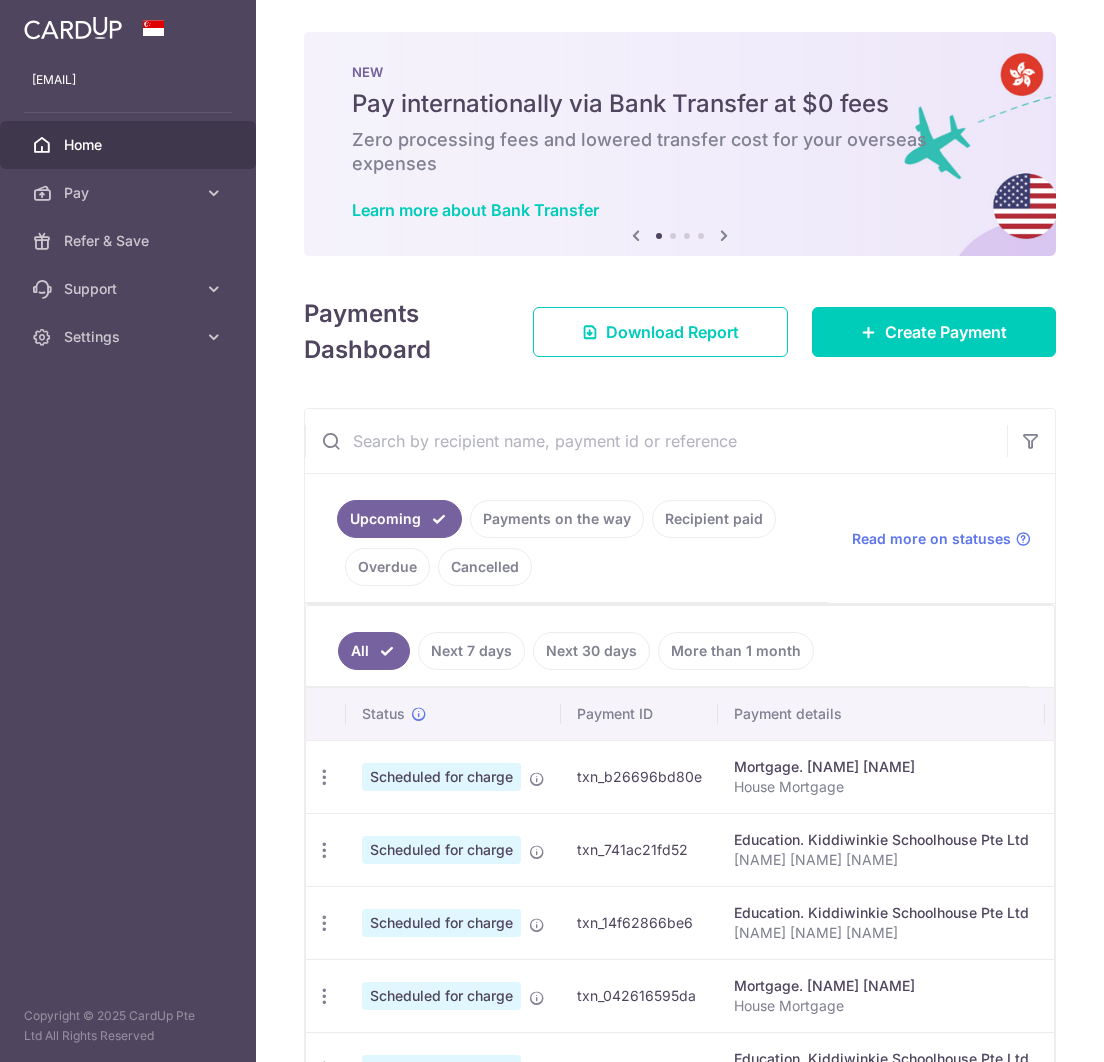 scroll, scrollTop: 0, scrollLeft: 0, axis: both 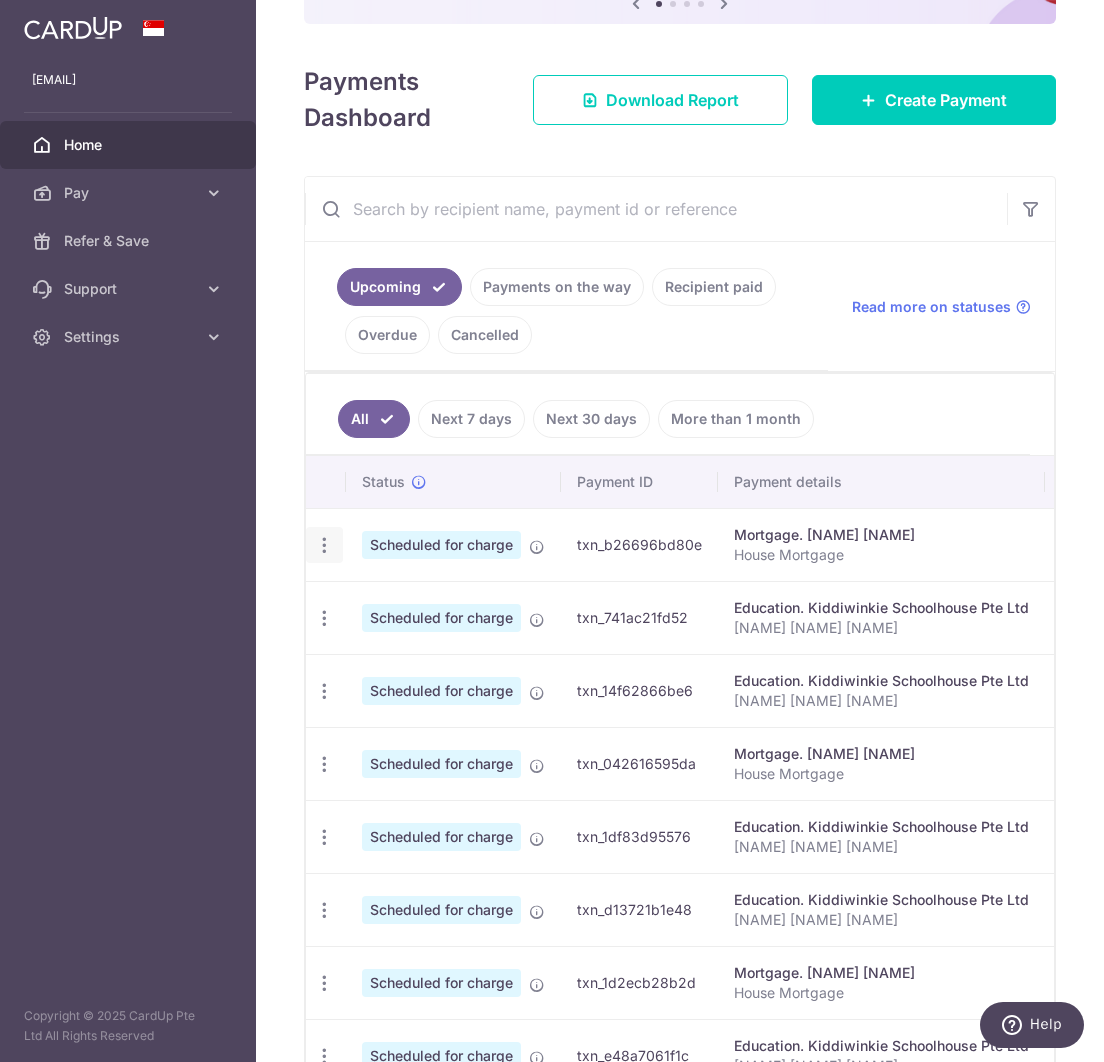 click at bounding box center (324, 545) 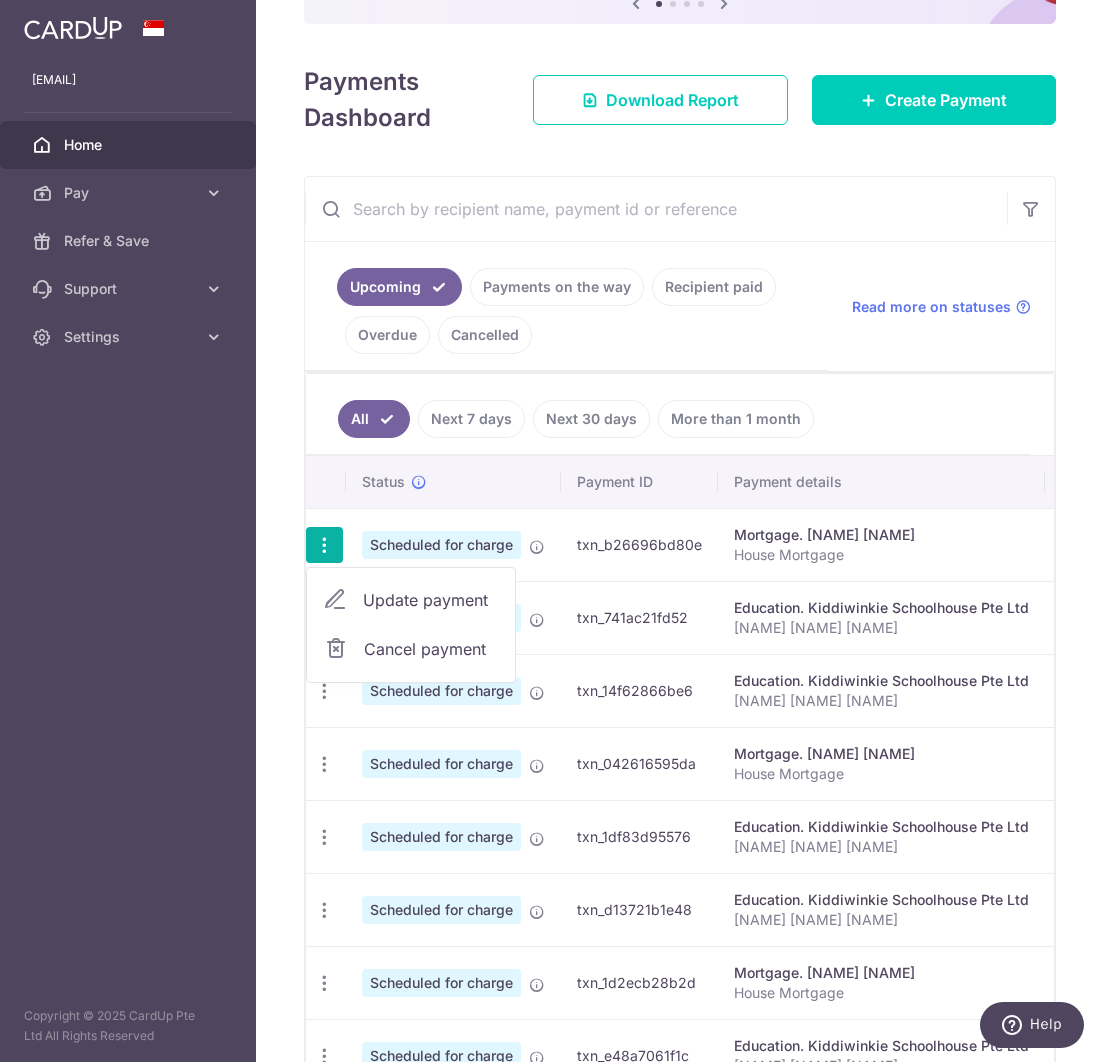 click on "Cancel payment" at bounding box center [431, 649] 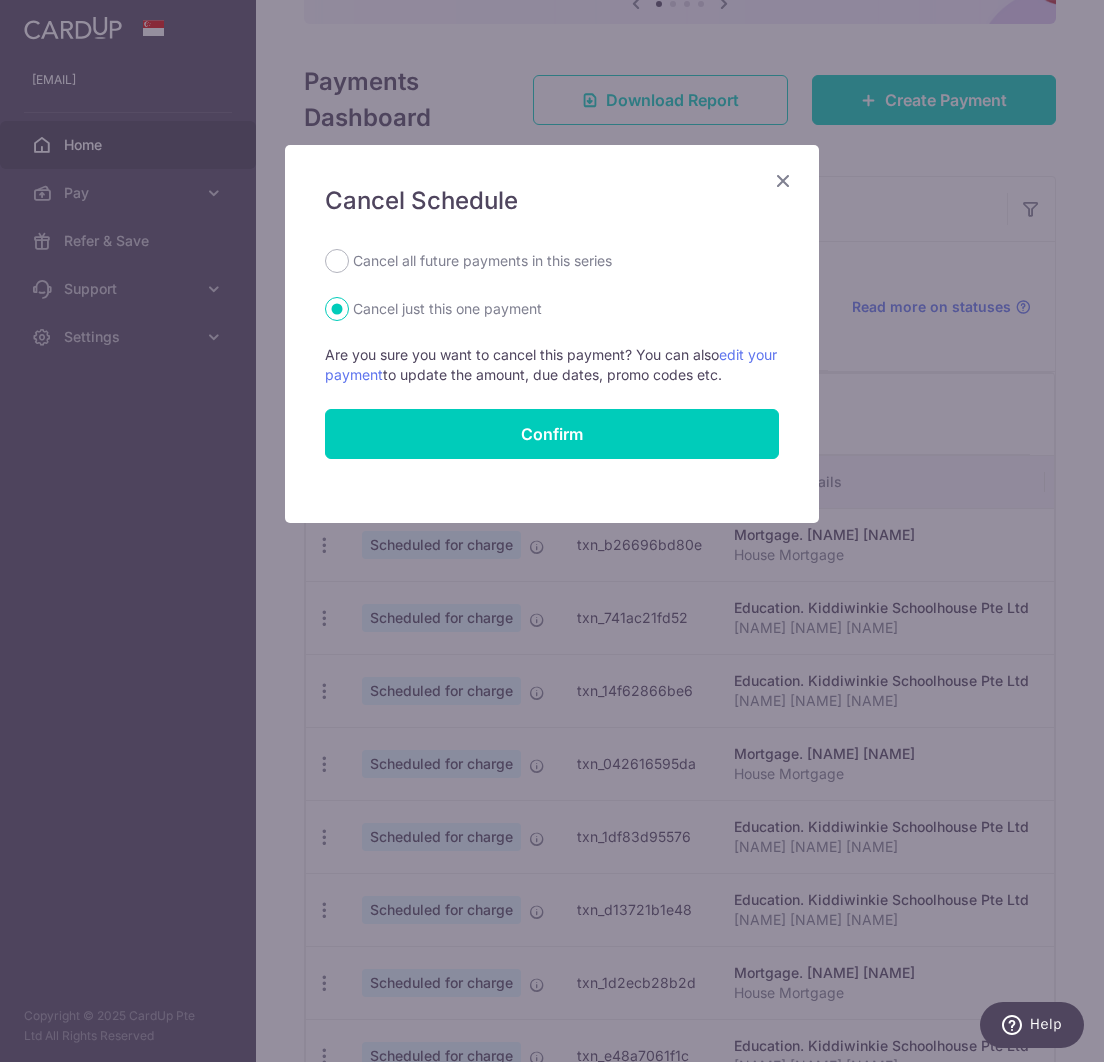 click on "Cancel all future payments in this series" at bounding box center (482, 261) 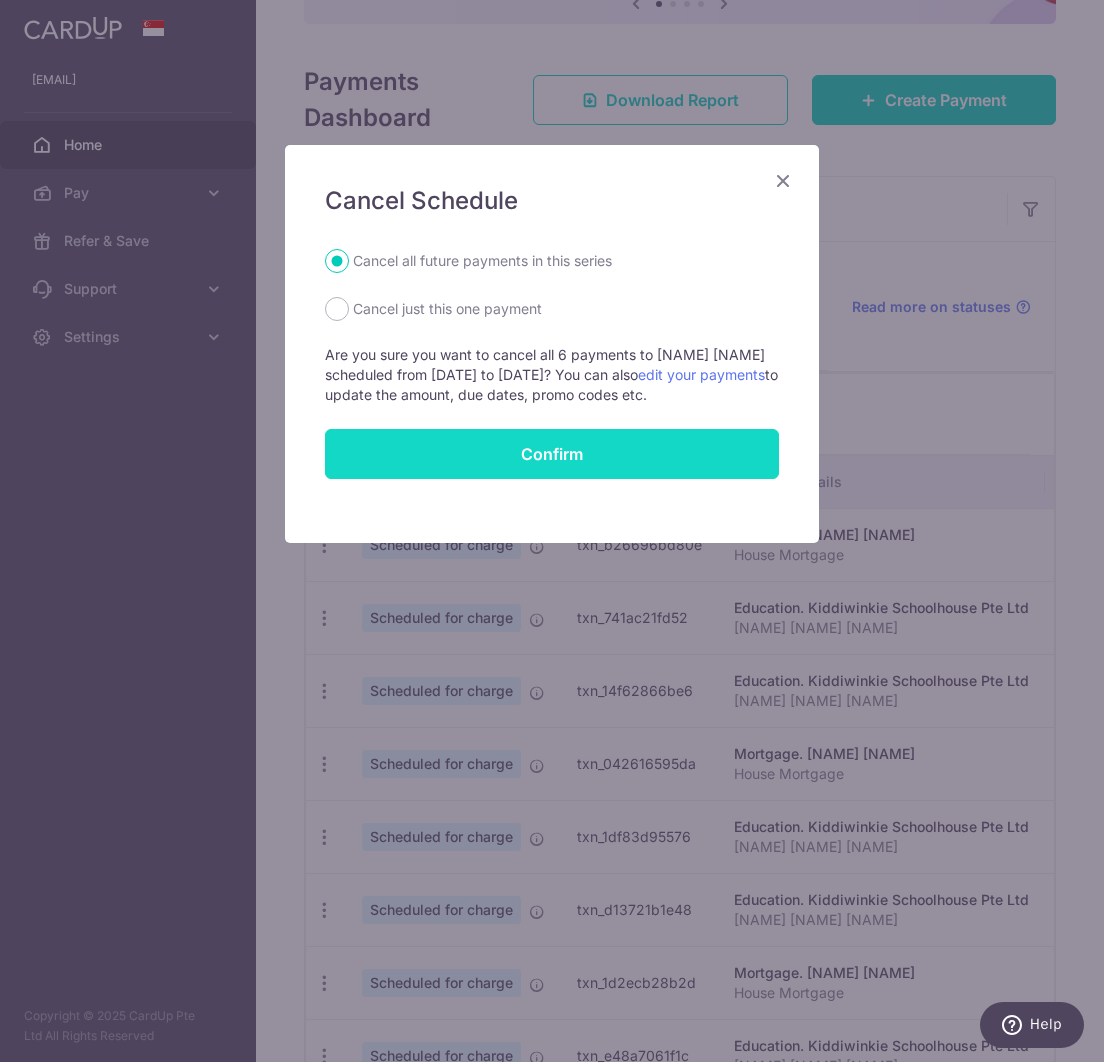 click on "Confirm" at bounding box center [552, 454] 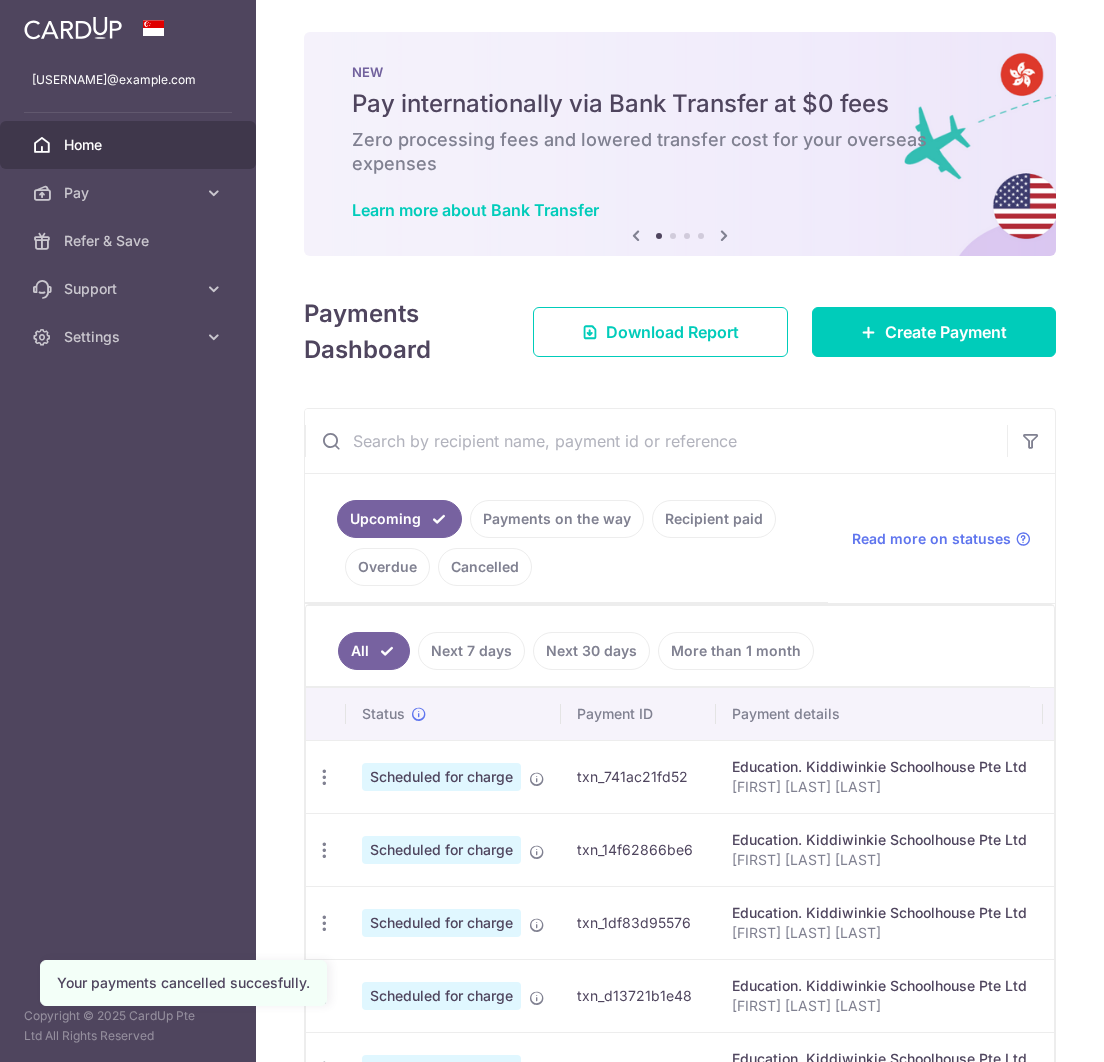 scroll, scrollTop: 0, scrollLeft: 0, axis: both 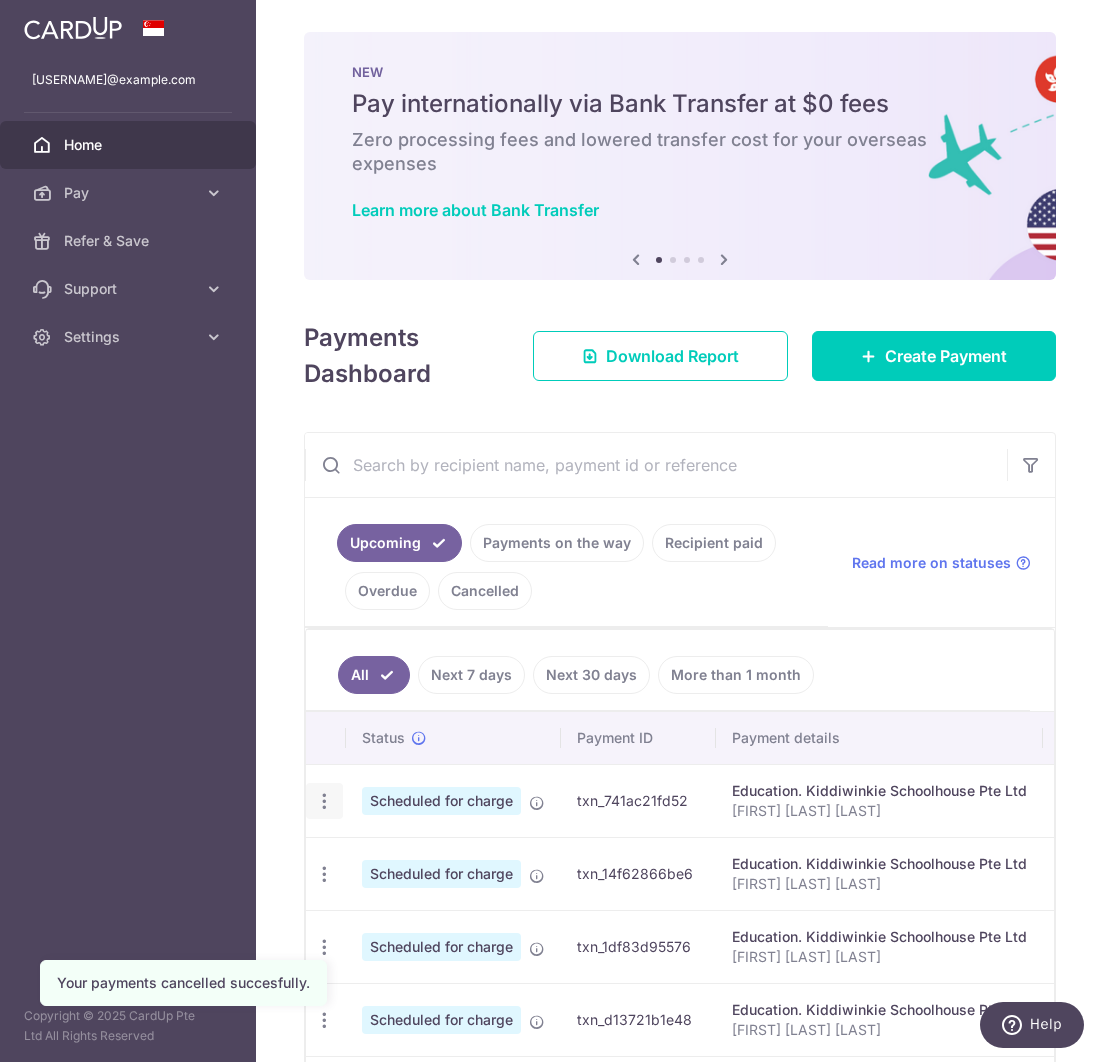 click at bounding box center [324, 801] 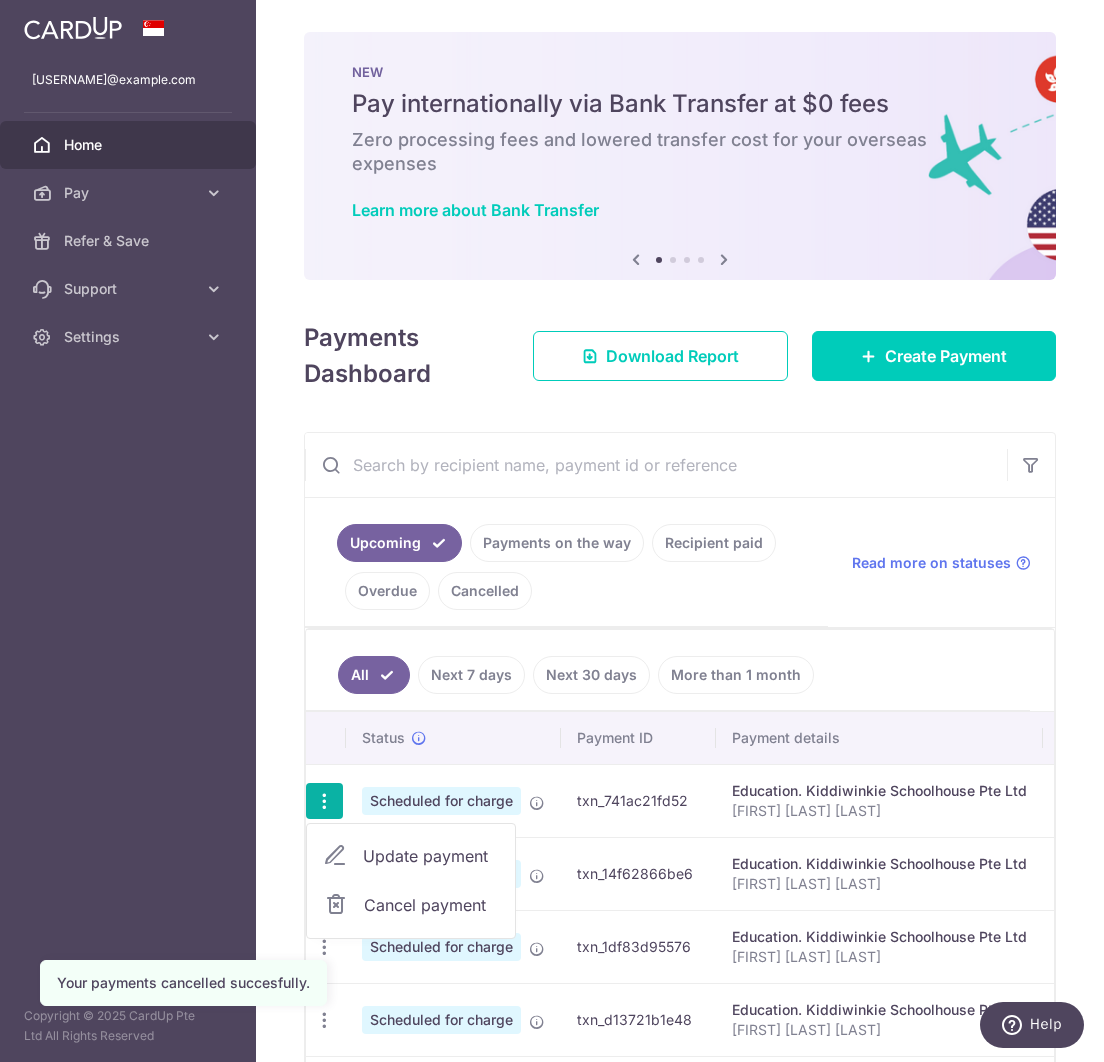 click on "Cancel payment" at bounding box center [431, 905] 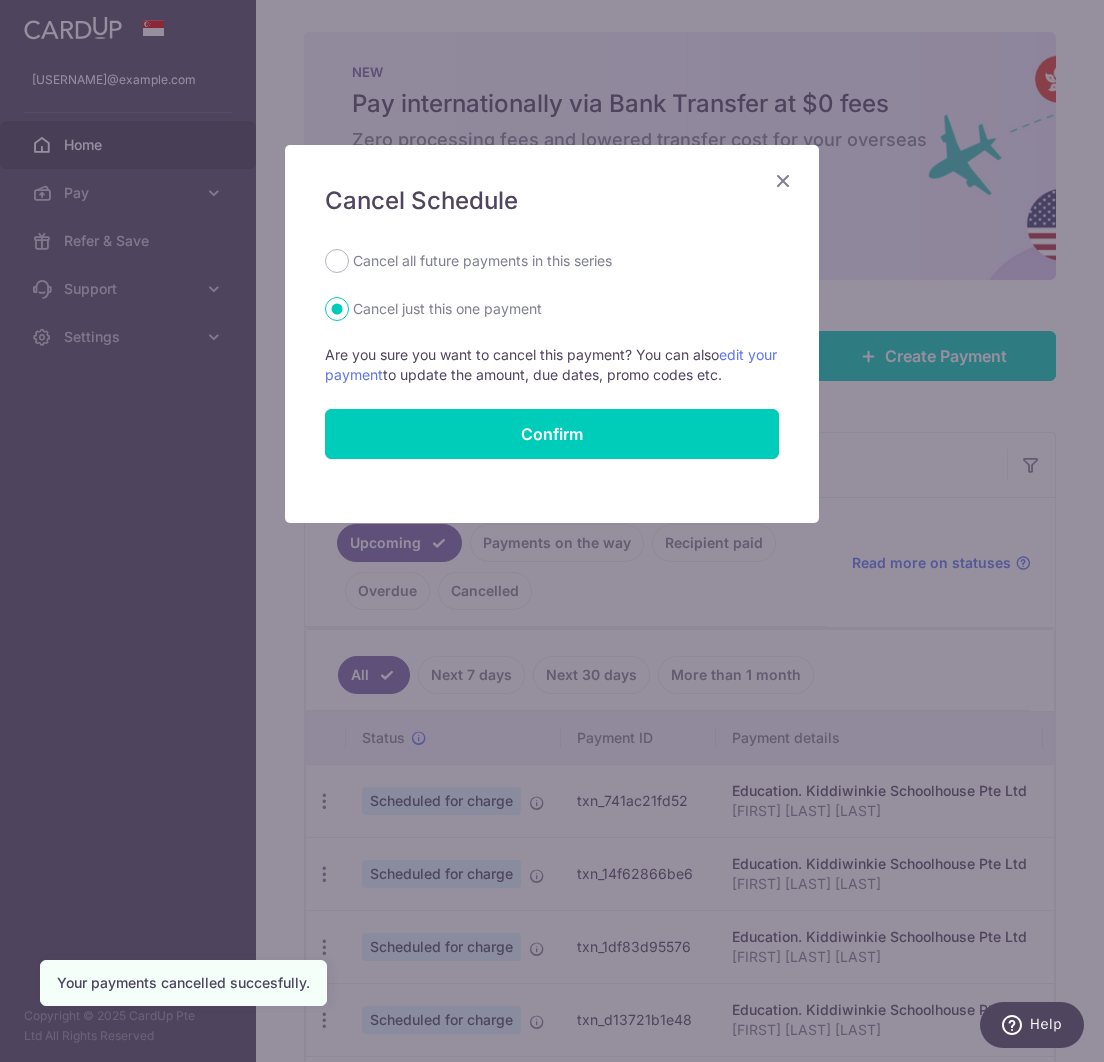 click on "Cancel Schedule
Cancel all future payments in this series
Cancel just this one payment
Are you sure you want to cancel this payment? You can also  edit your payment  to update the amount, due dates, promo codes etc.
Confirm" at bounding box center (552, 334) 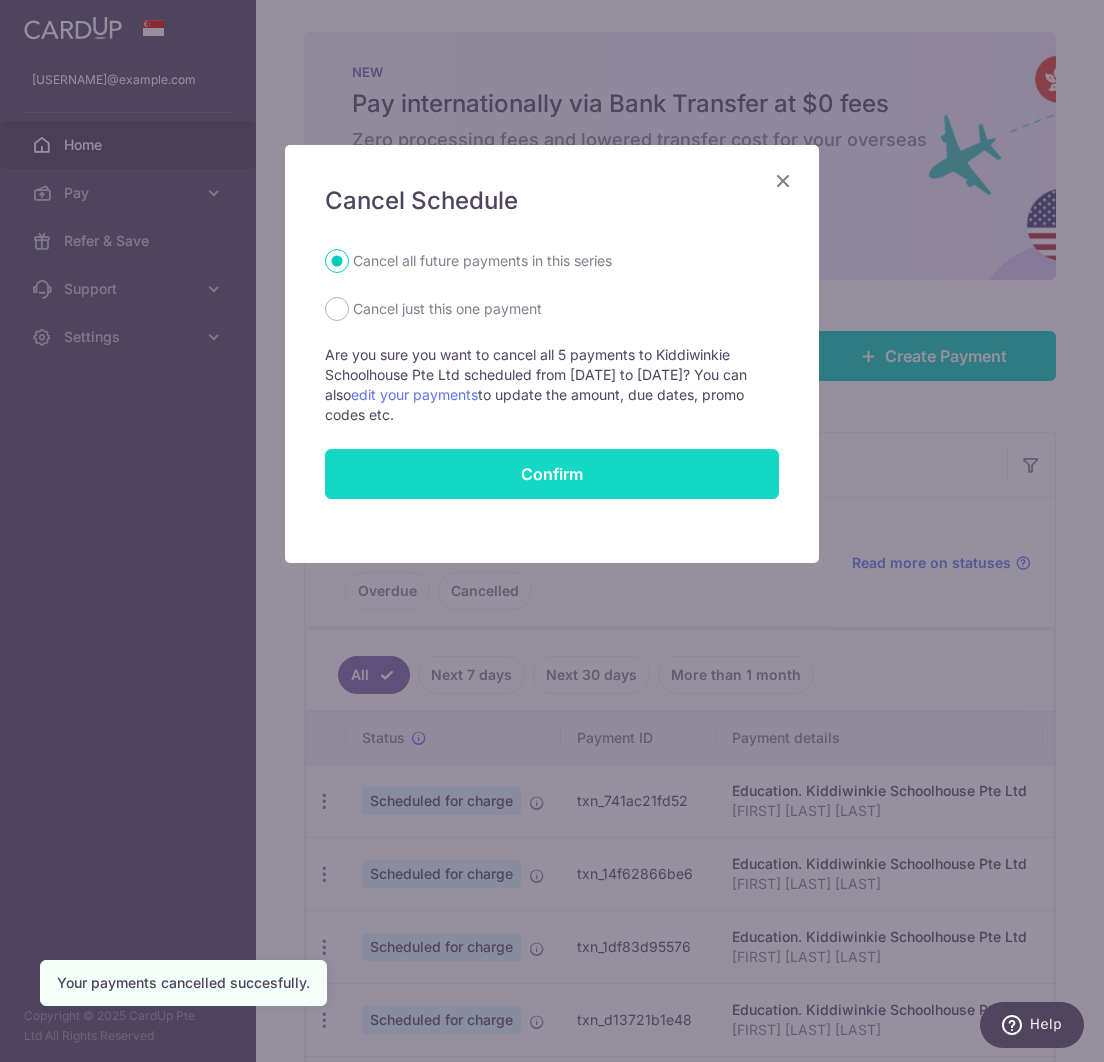 click on "Confirm" at bounding box center (552, 474) 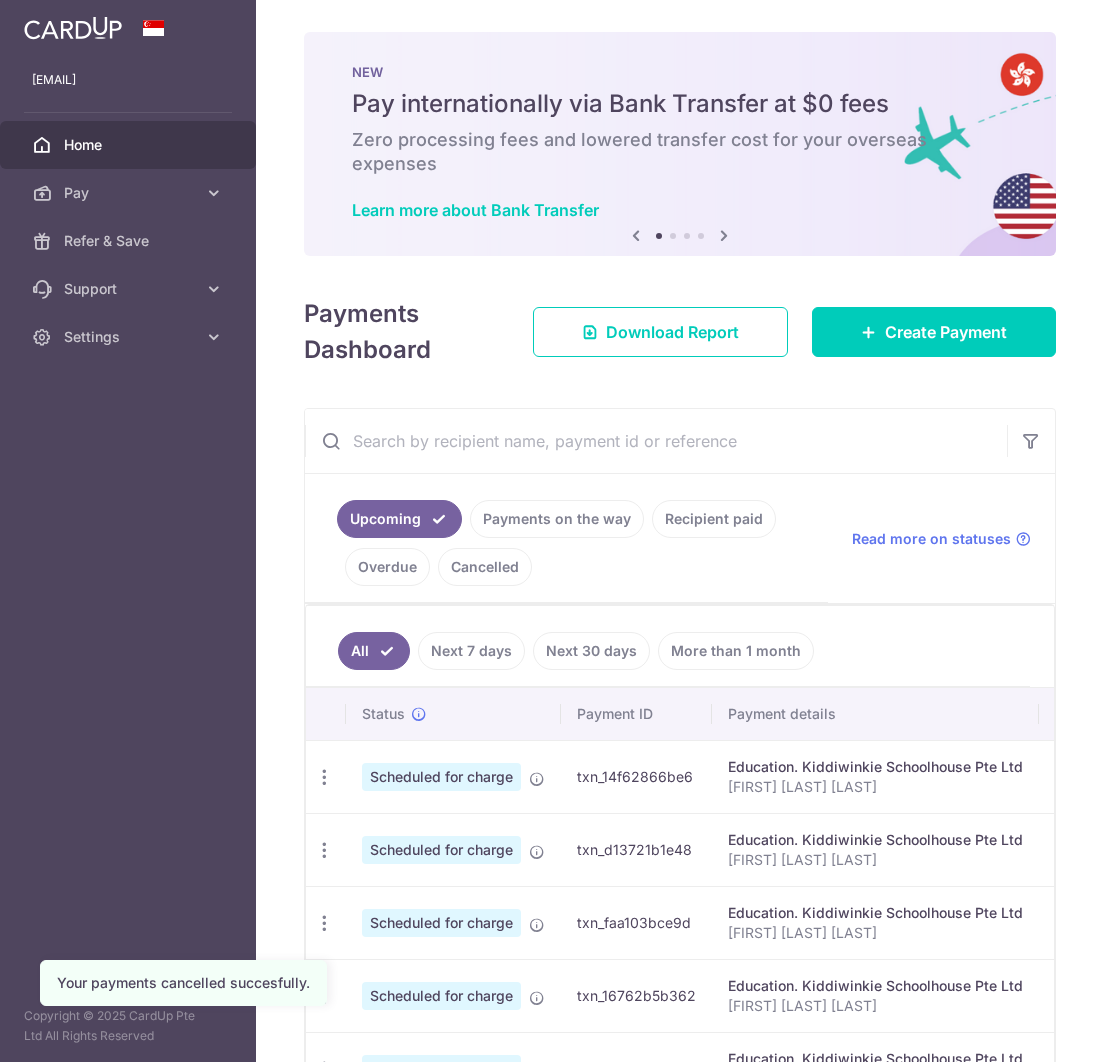 scroll, scrollTop: 0, scrollLeft: 0, axis: both 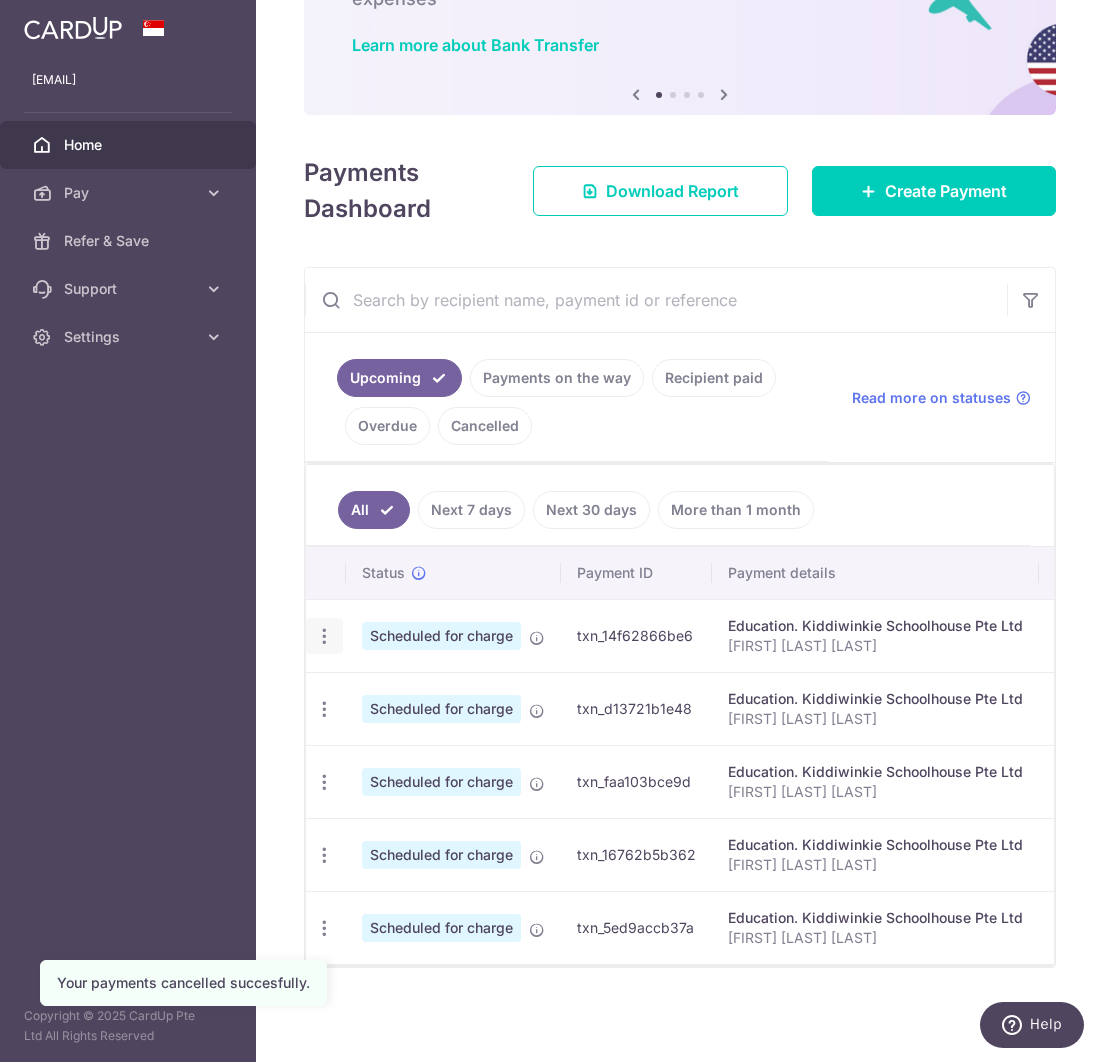 click at bounding box center (324, 636) 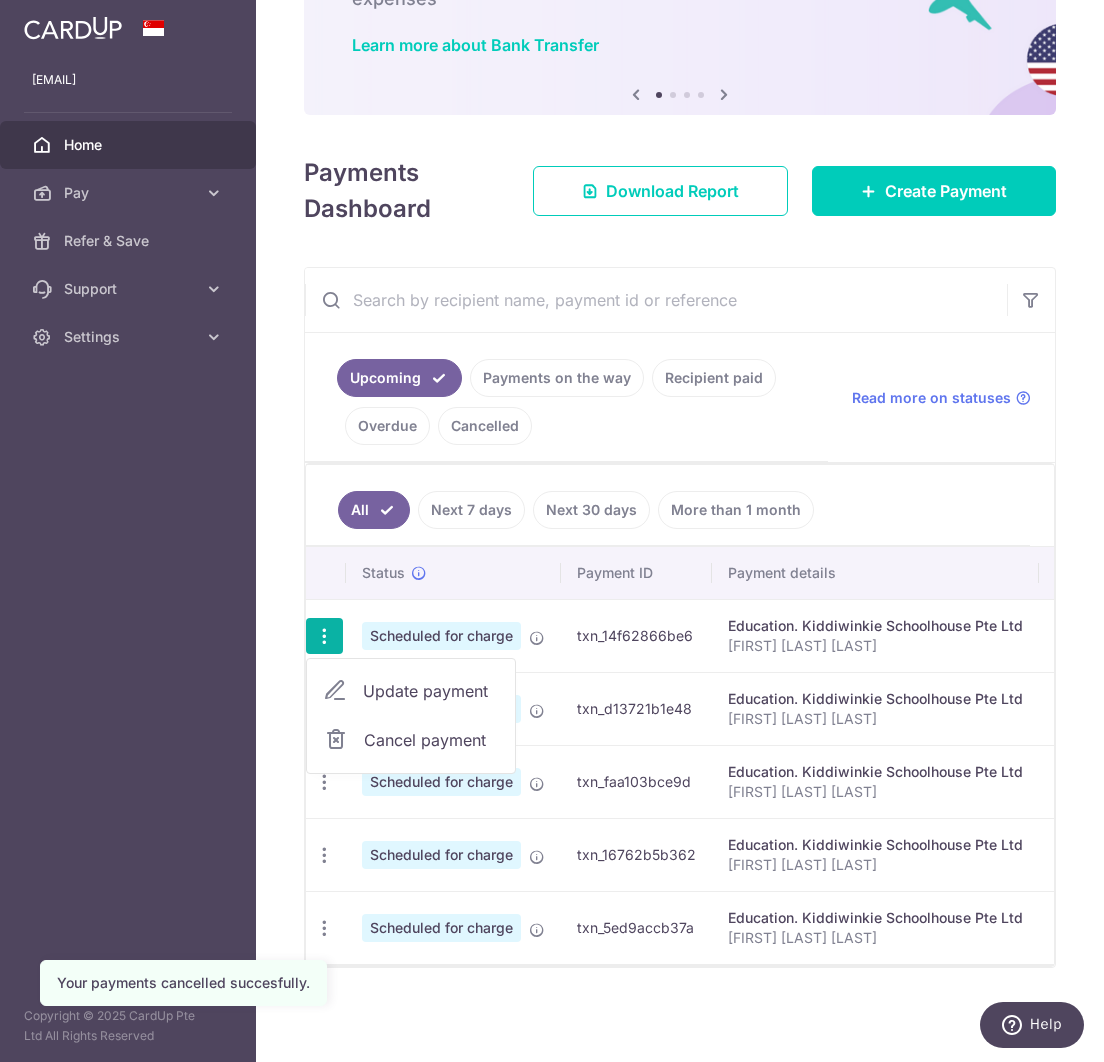 click on "Cancel payment" at bounding box center [431, 740] 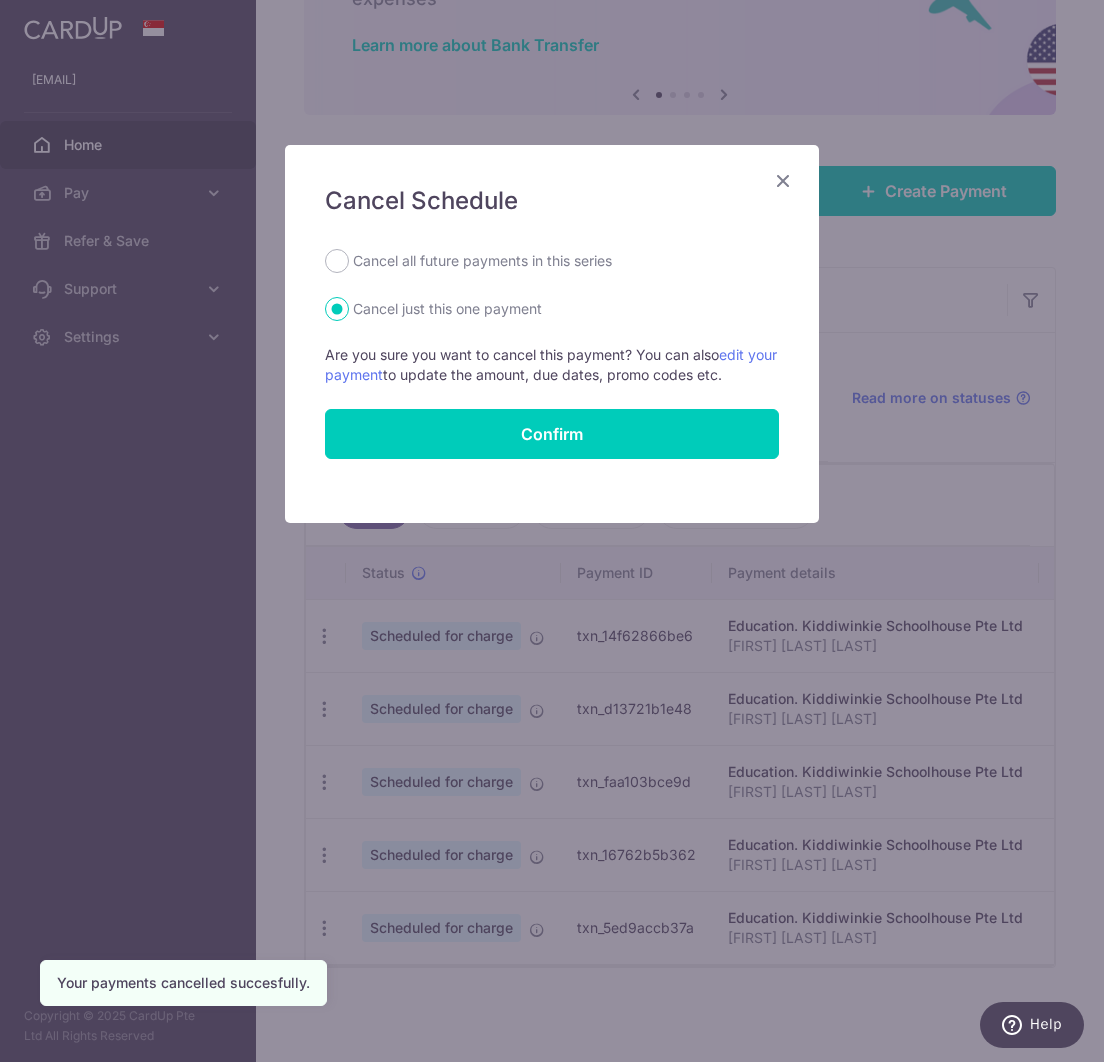 click on "Cancel all future payments in this series" at bounding box center (482, 261) 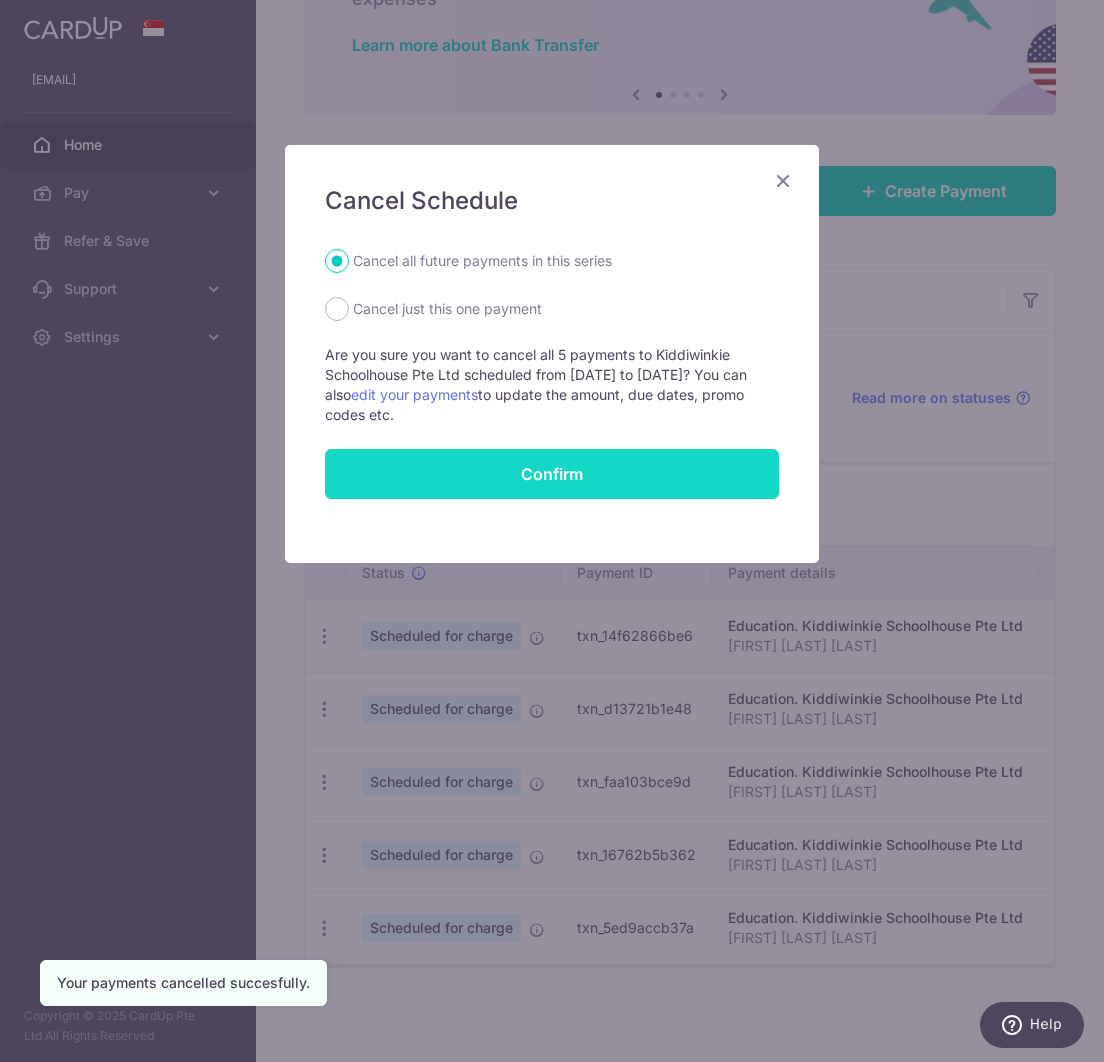click on "Confirm" at bounding box center [552, 474] 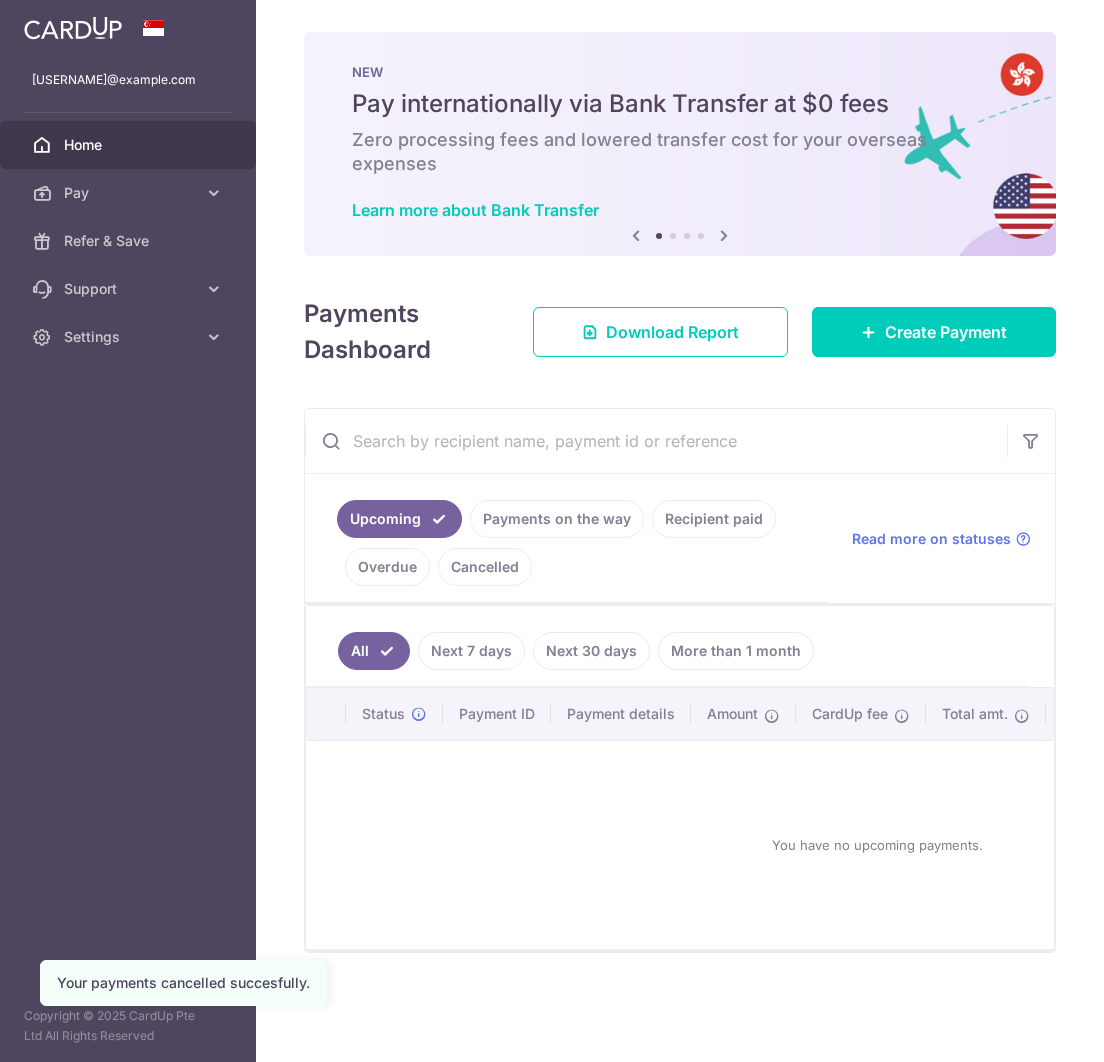scroll, scrollTop: 0, scrollLeft: 0, axis: both 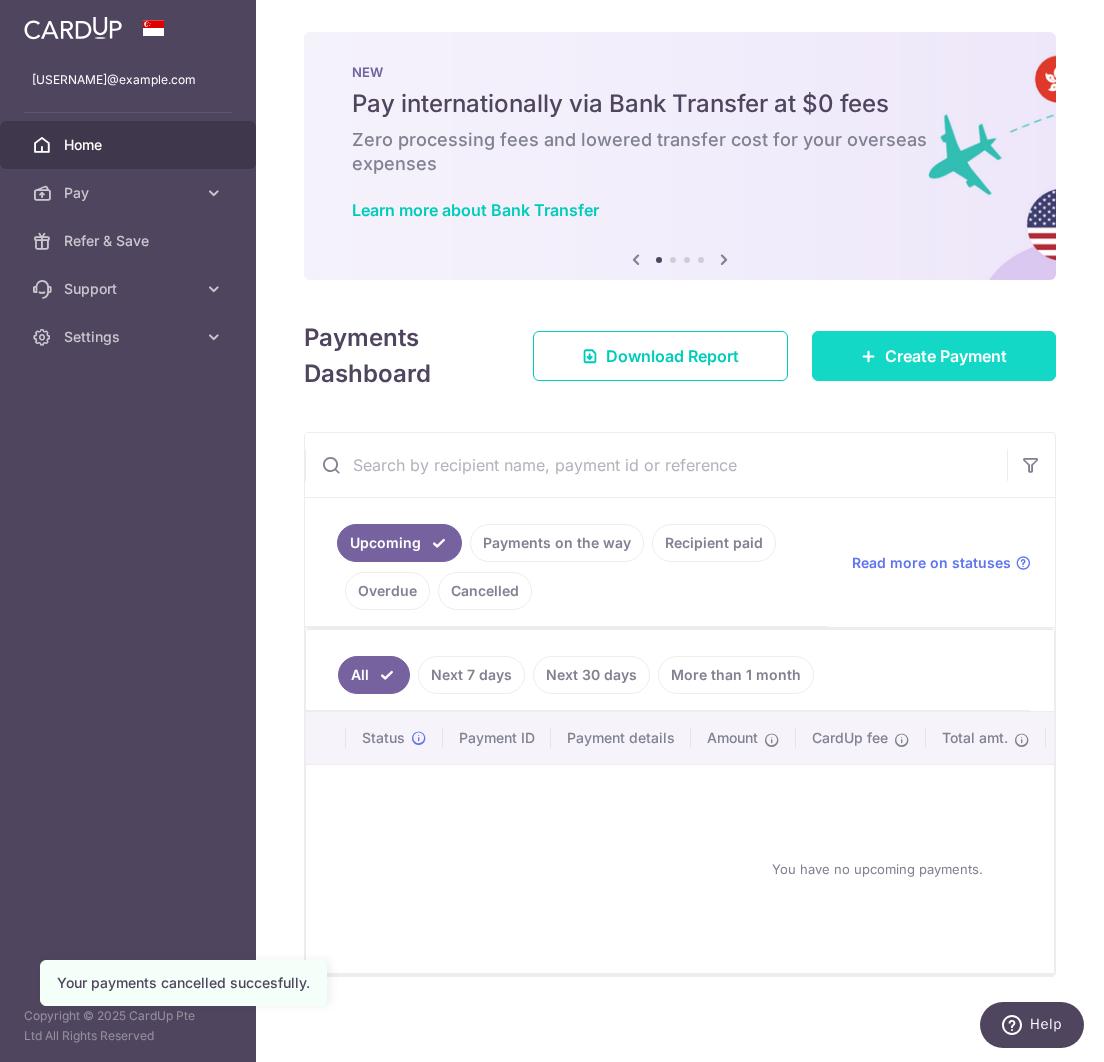 click on "Create Payment" at bounding box center (934, 356) 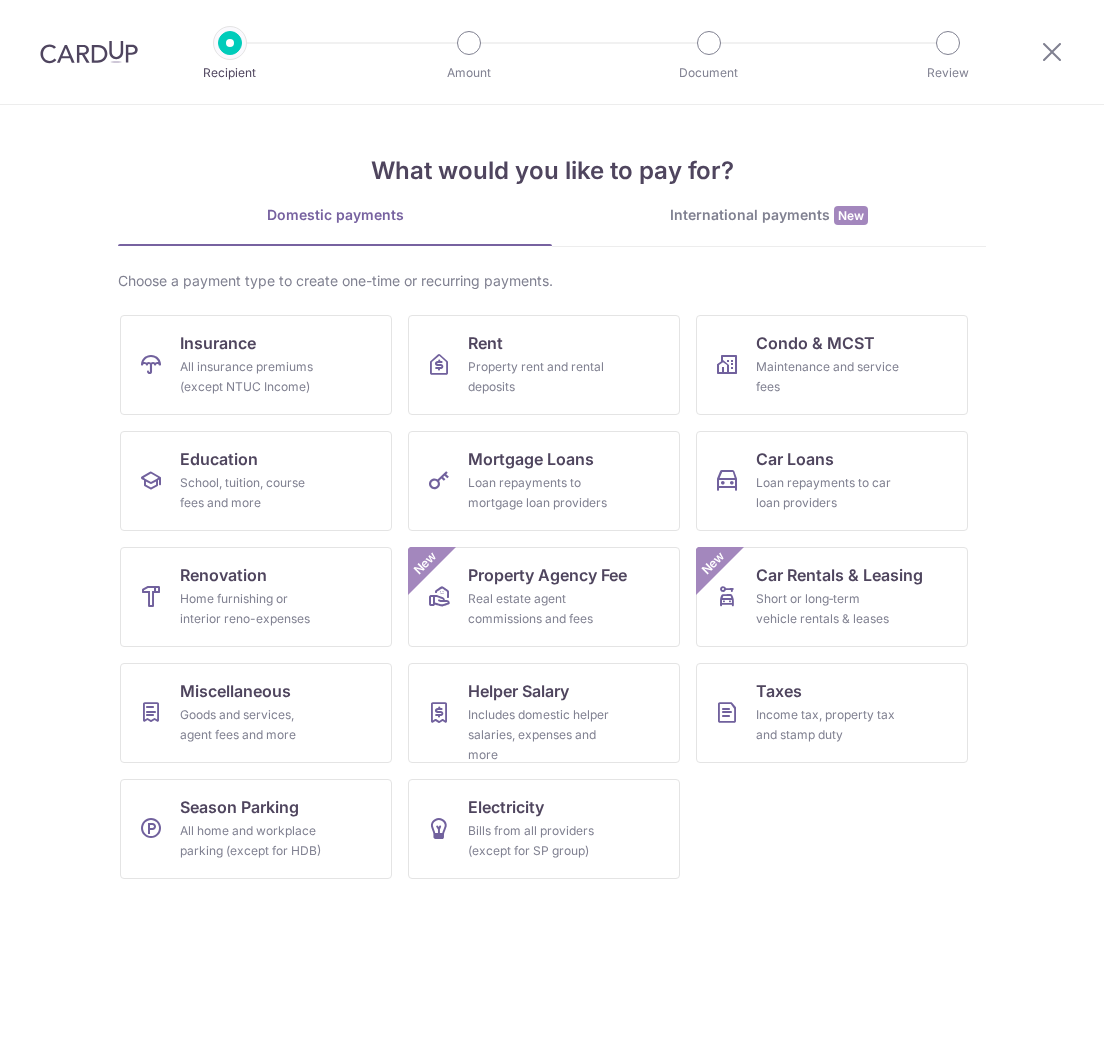 scroll, scrollTop: 0, scrollLeft: 0, axis: both 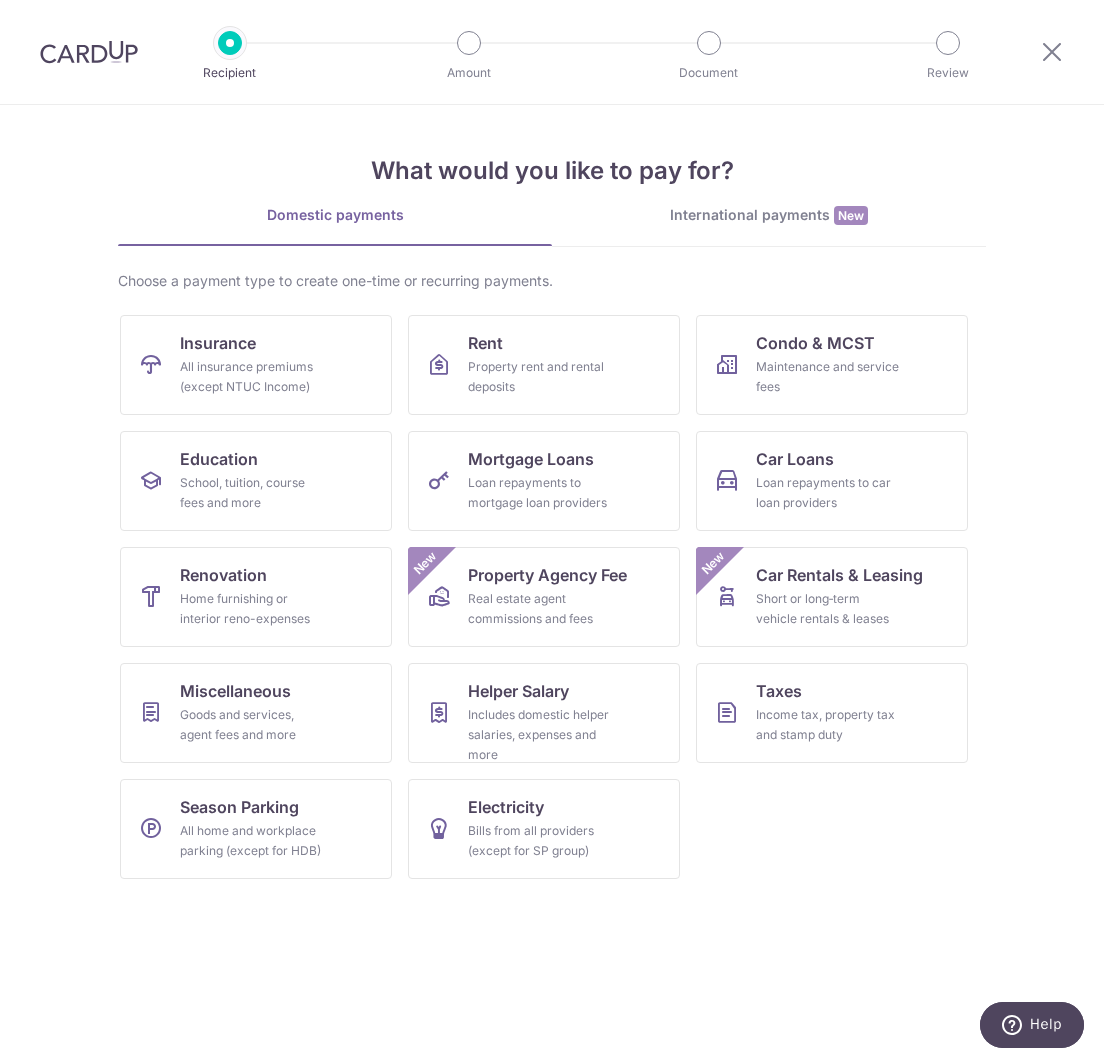 click on "Recipient Amount Document Review" at bounding box center (589, 52) 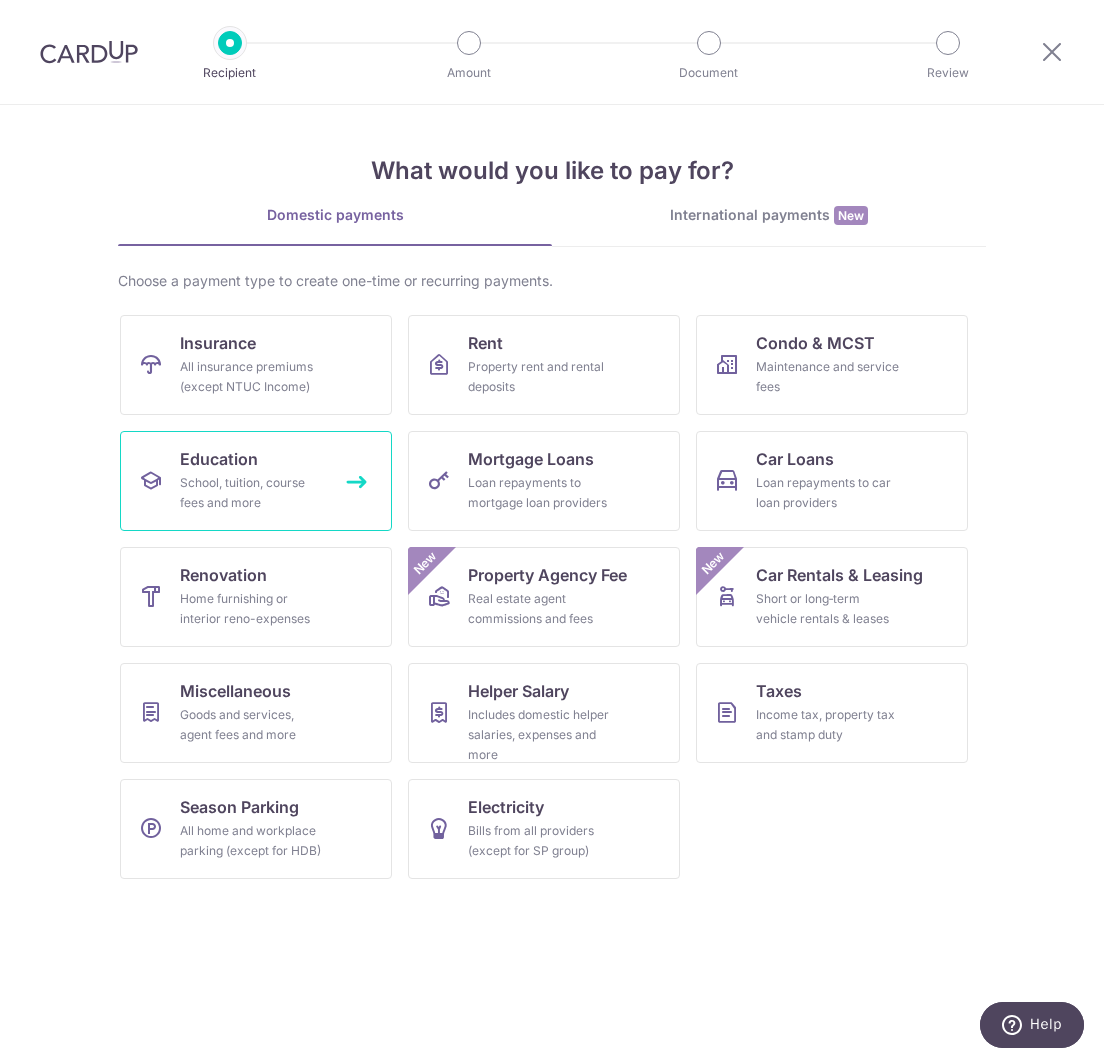 click on "Education School, tuition, course fees and more" at bounding box center [256, 481] 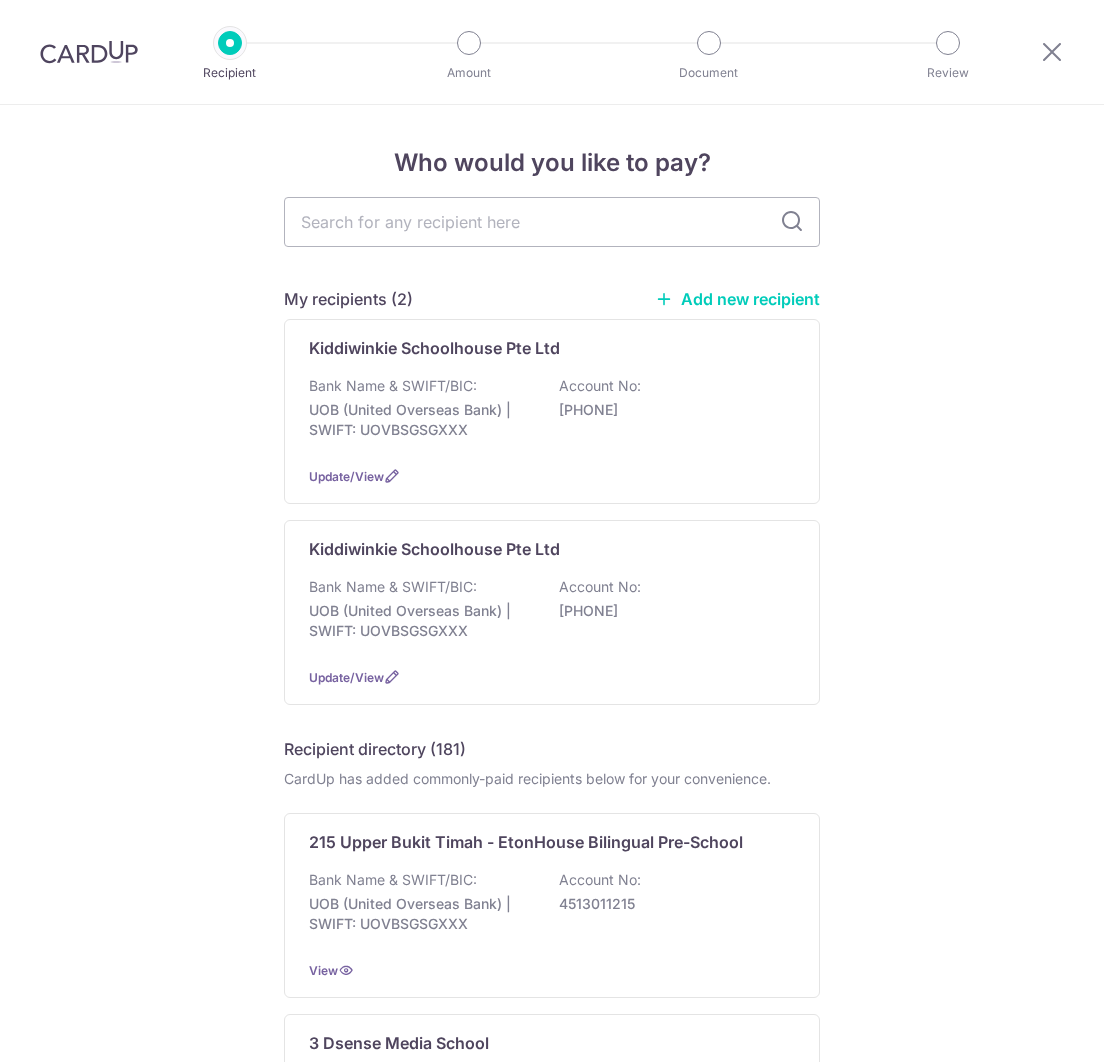 scroll, scrollTop: 0, scrollLeft: 0, axis: both 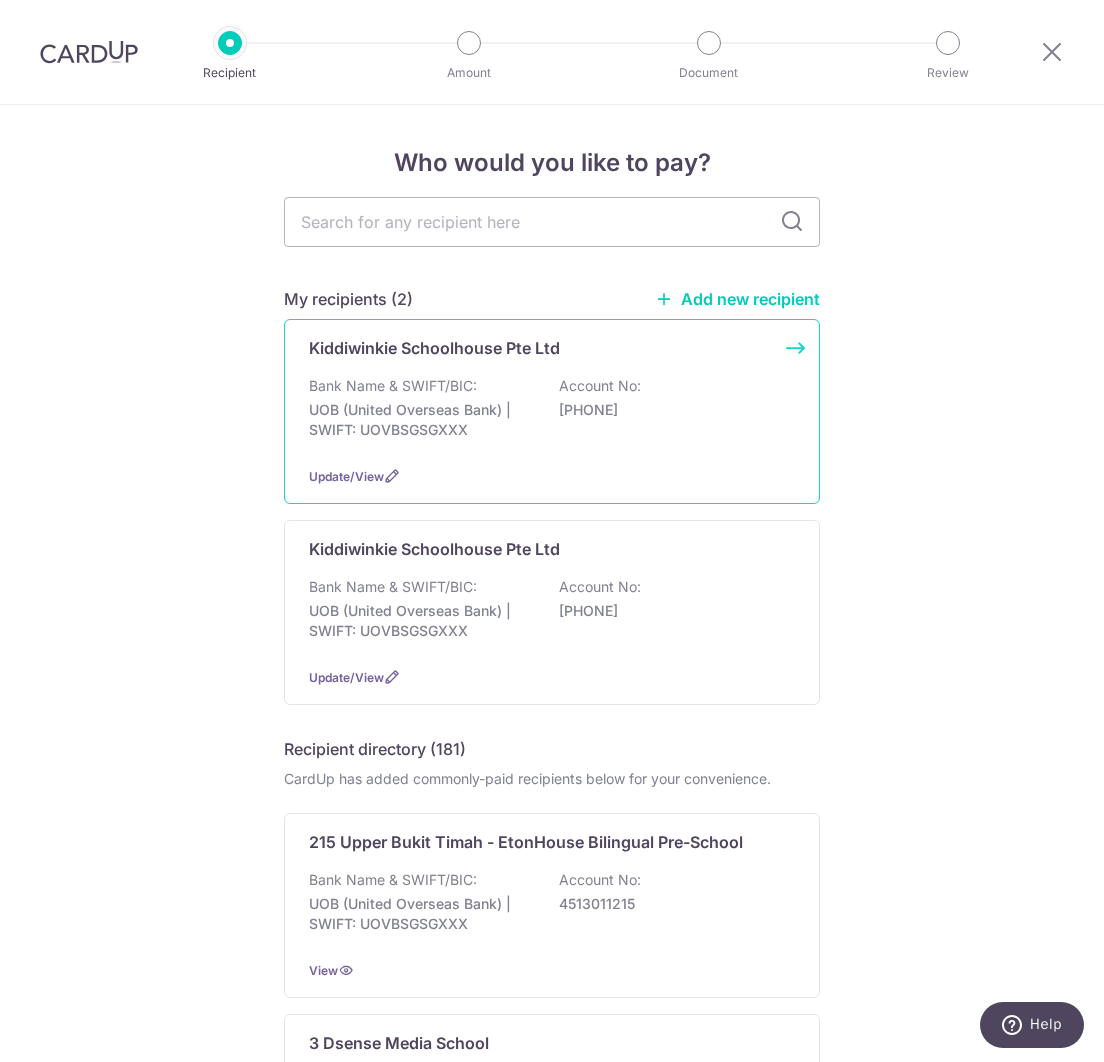click on "Update/View" at bounding box center [552, 476] 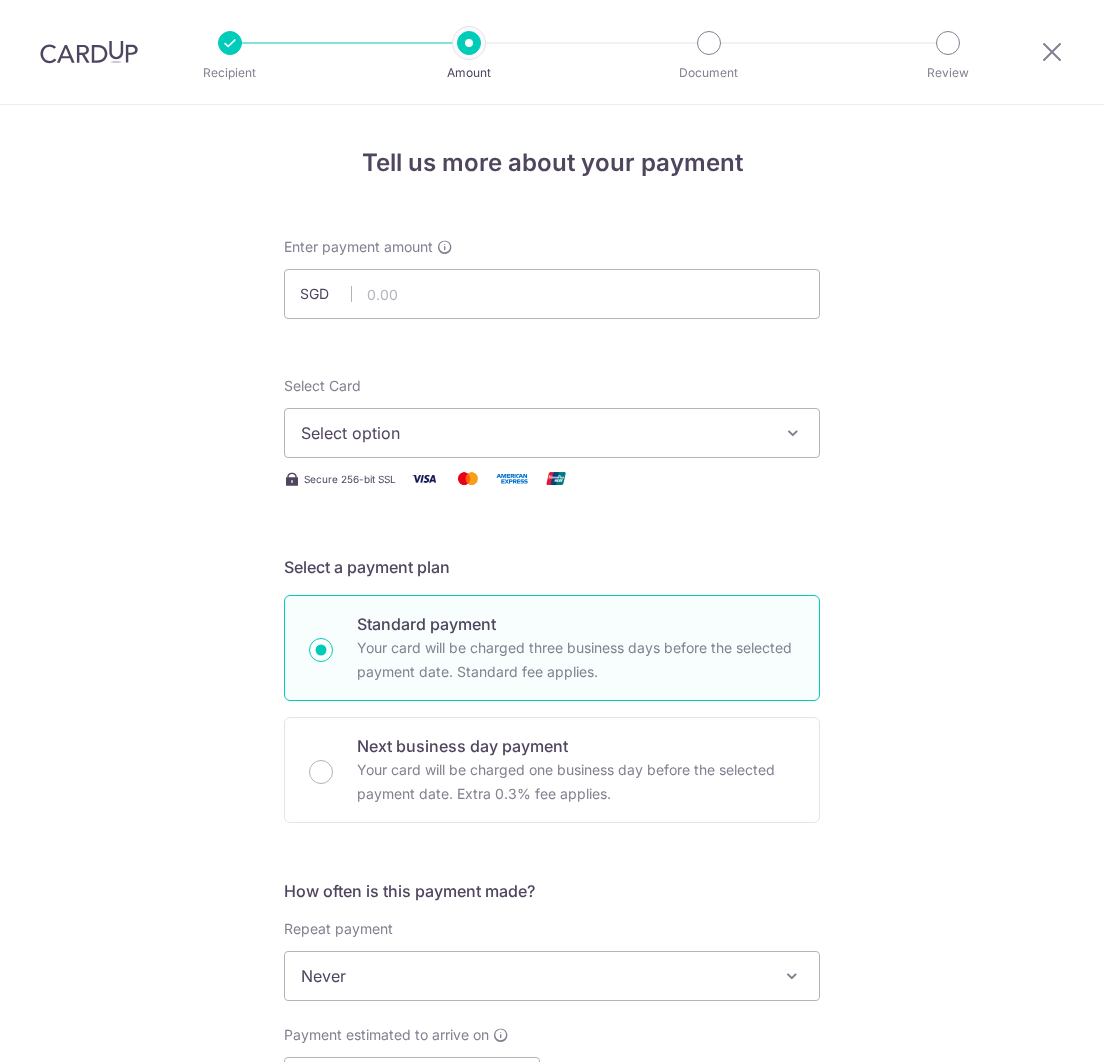 scroll, scrollTop: 0, scrollLeft: 0, axis: both 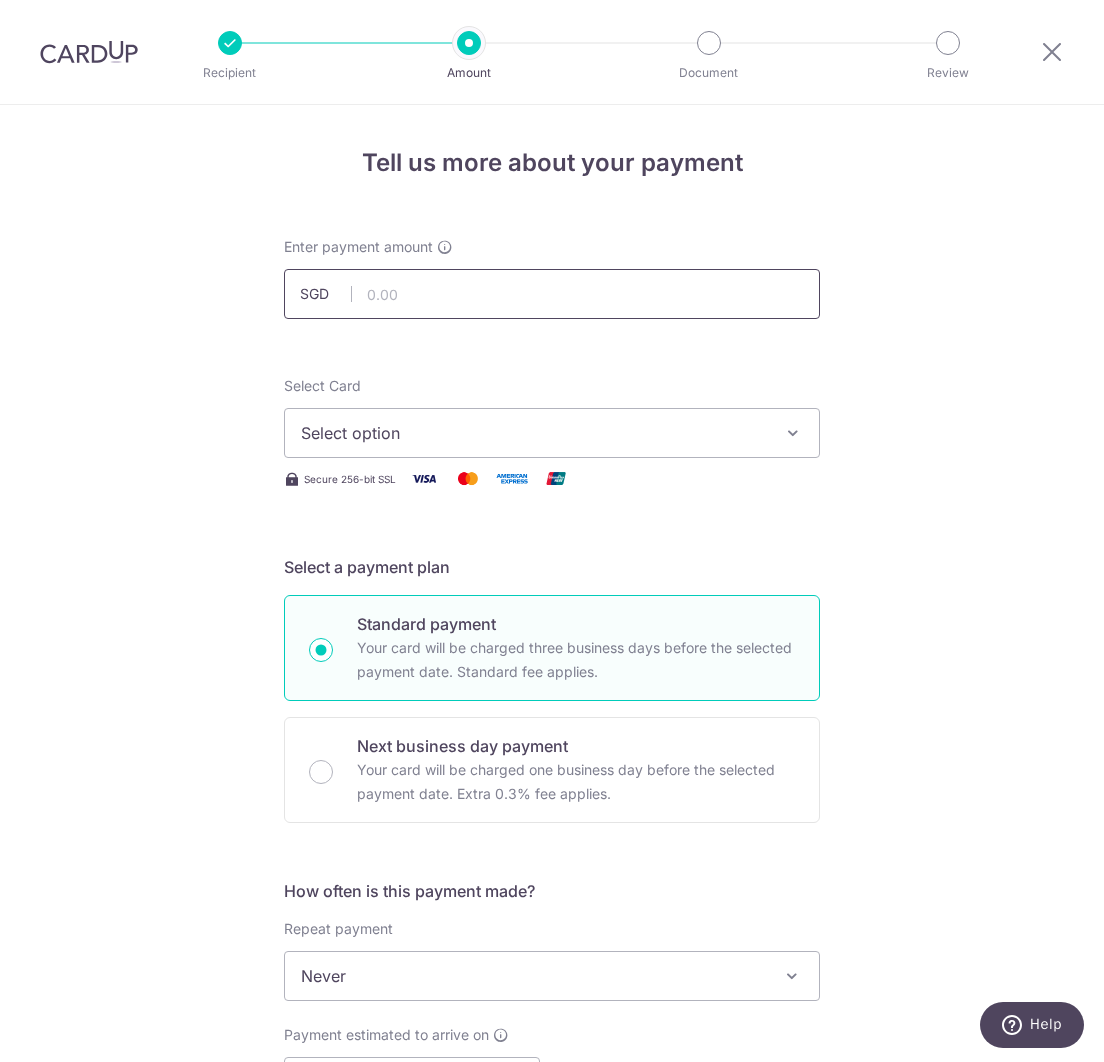 click at bounding box center [552, 294] 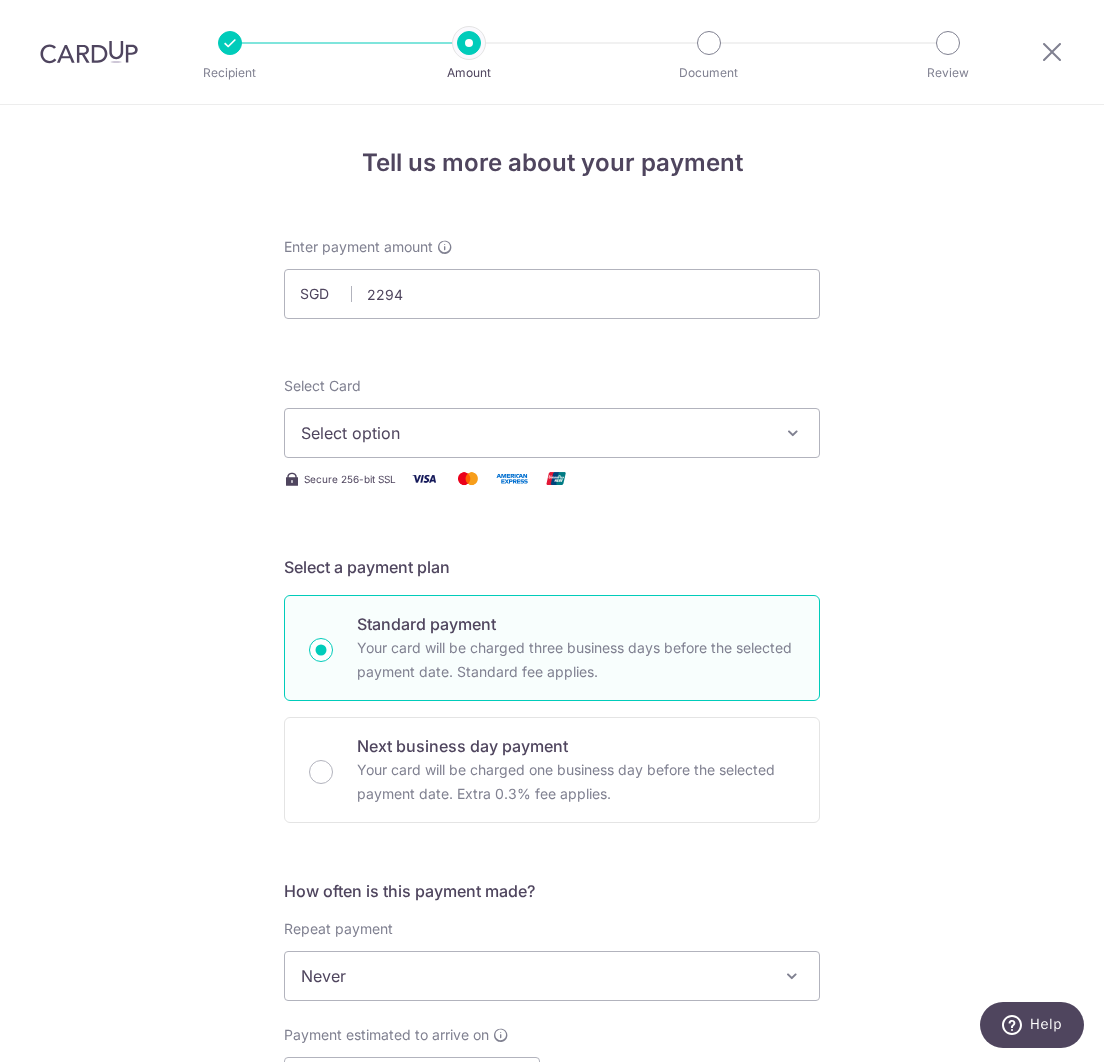 type on "2,294.00" 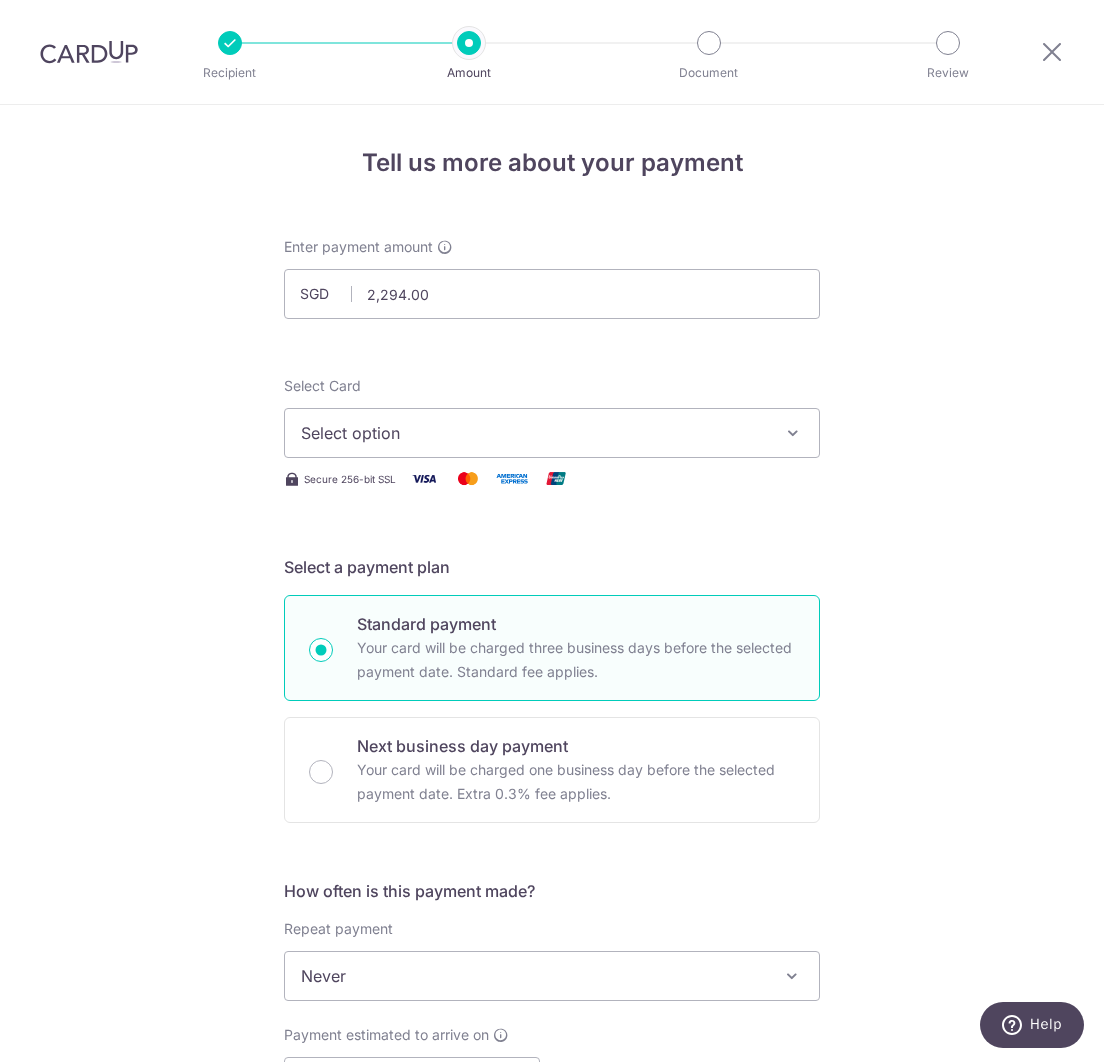 click on "Select option" at bounding box center (534, 433) 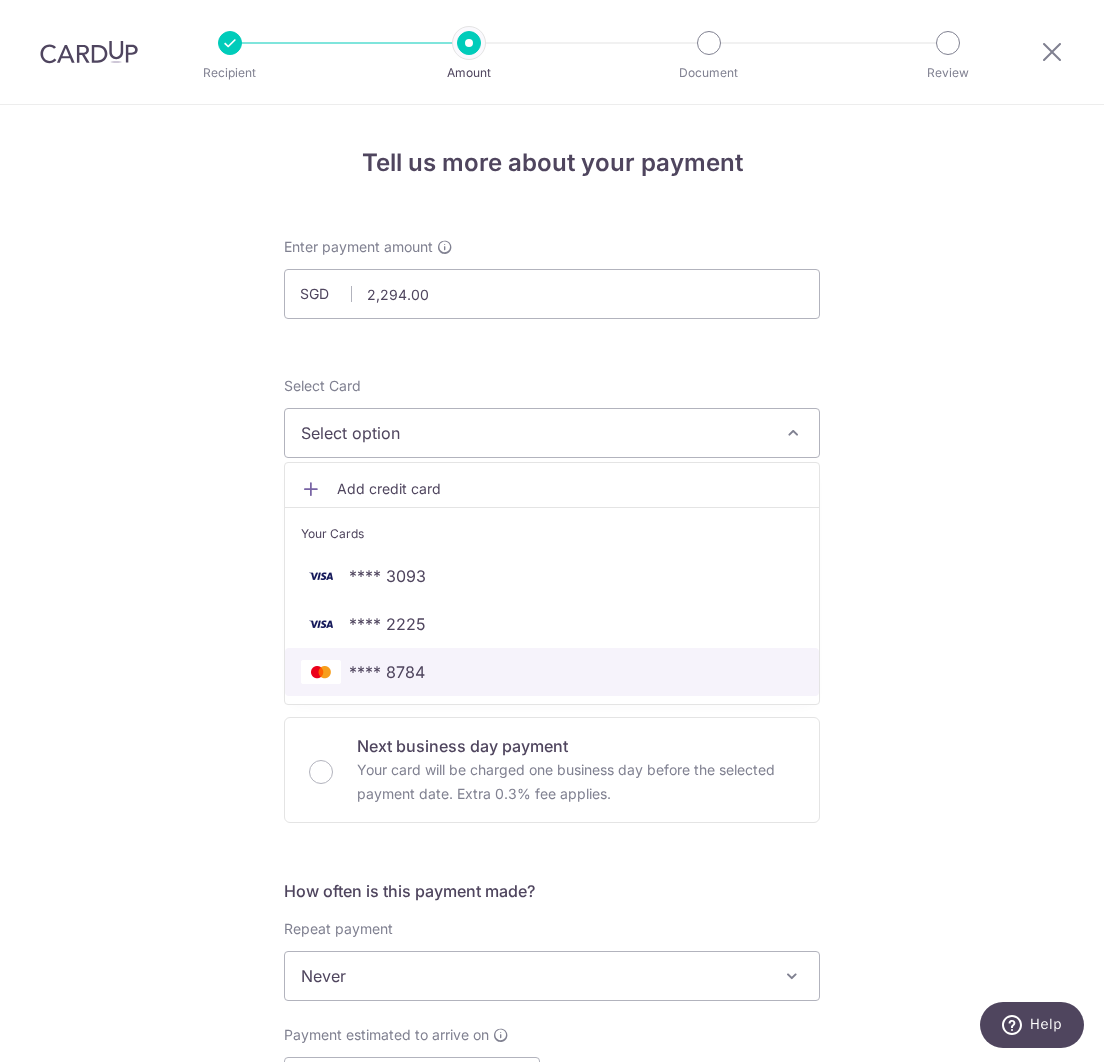click on "**** 8784" at bounding box center (552, 672) 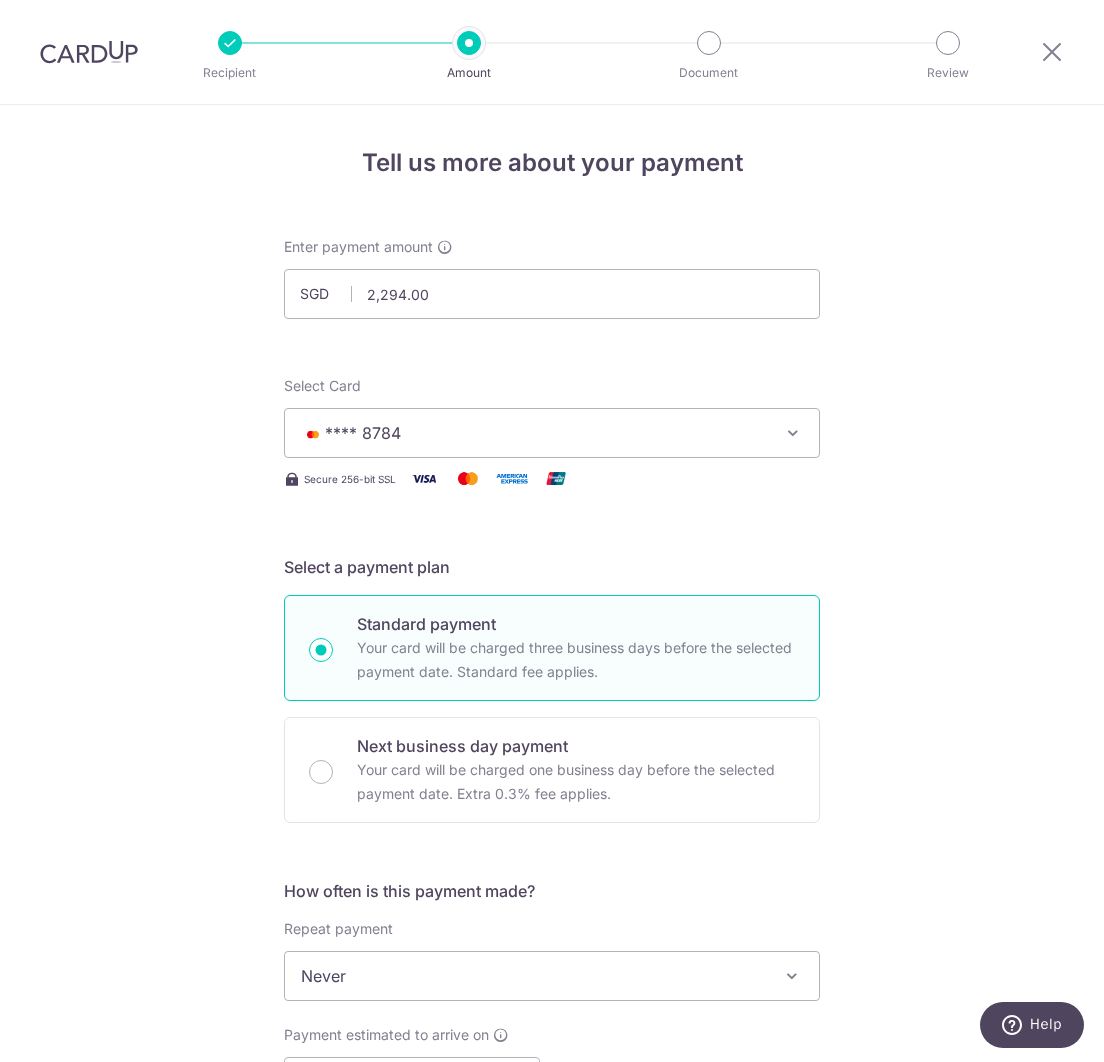 click on "Select a payment plan" at bounding box center (552, 567) 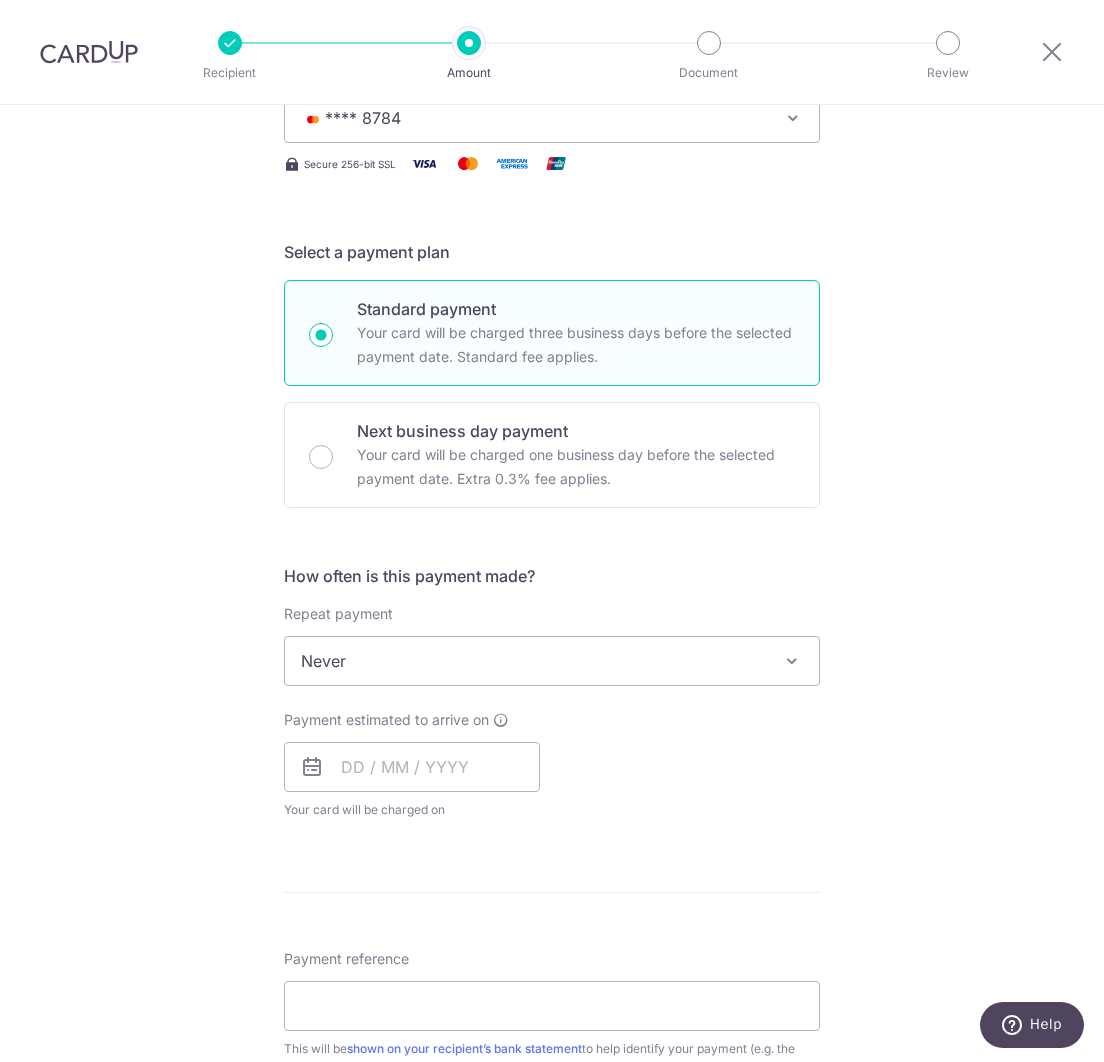 click on "Never" at bounding box center (552, 661) 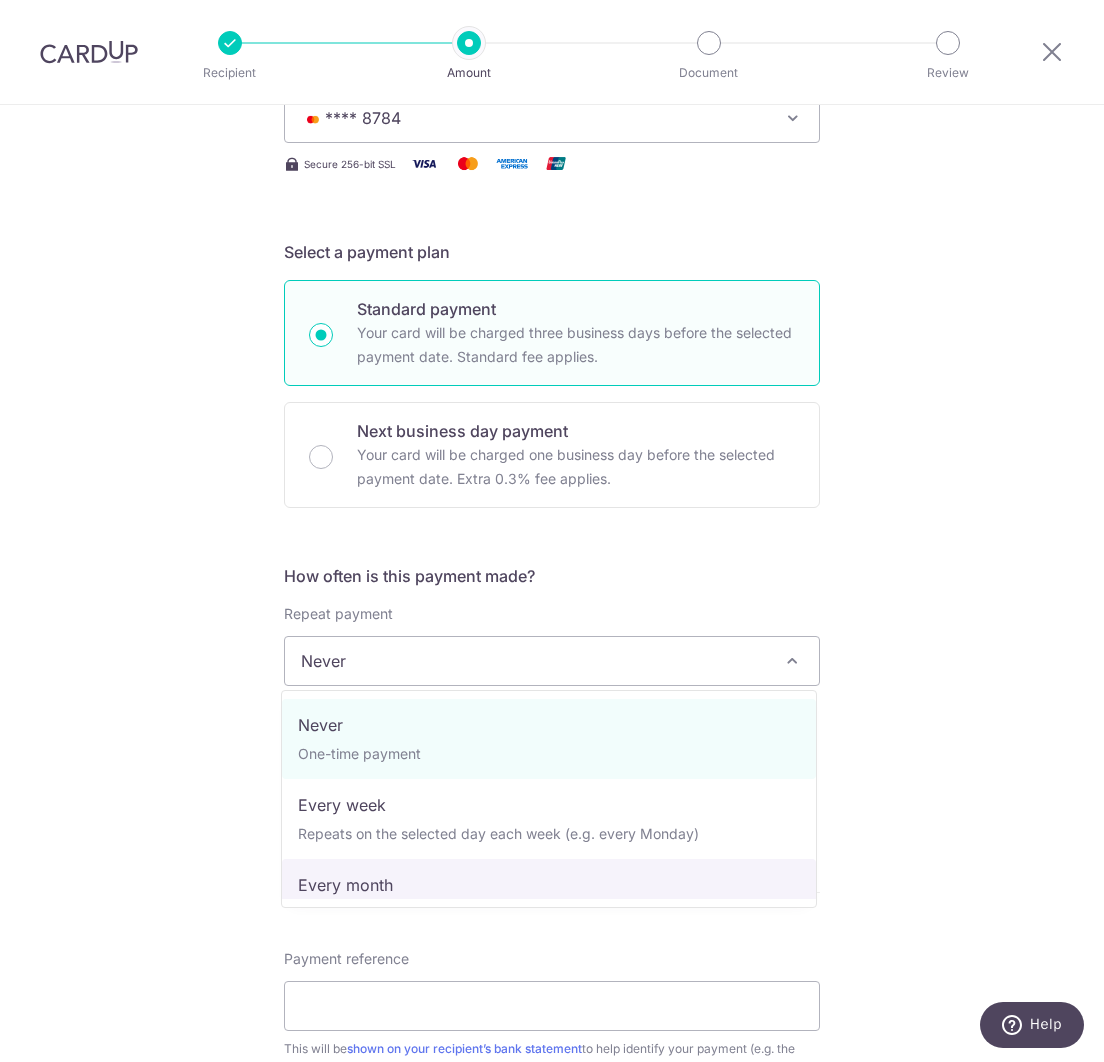 select on "3" 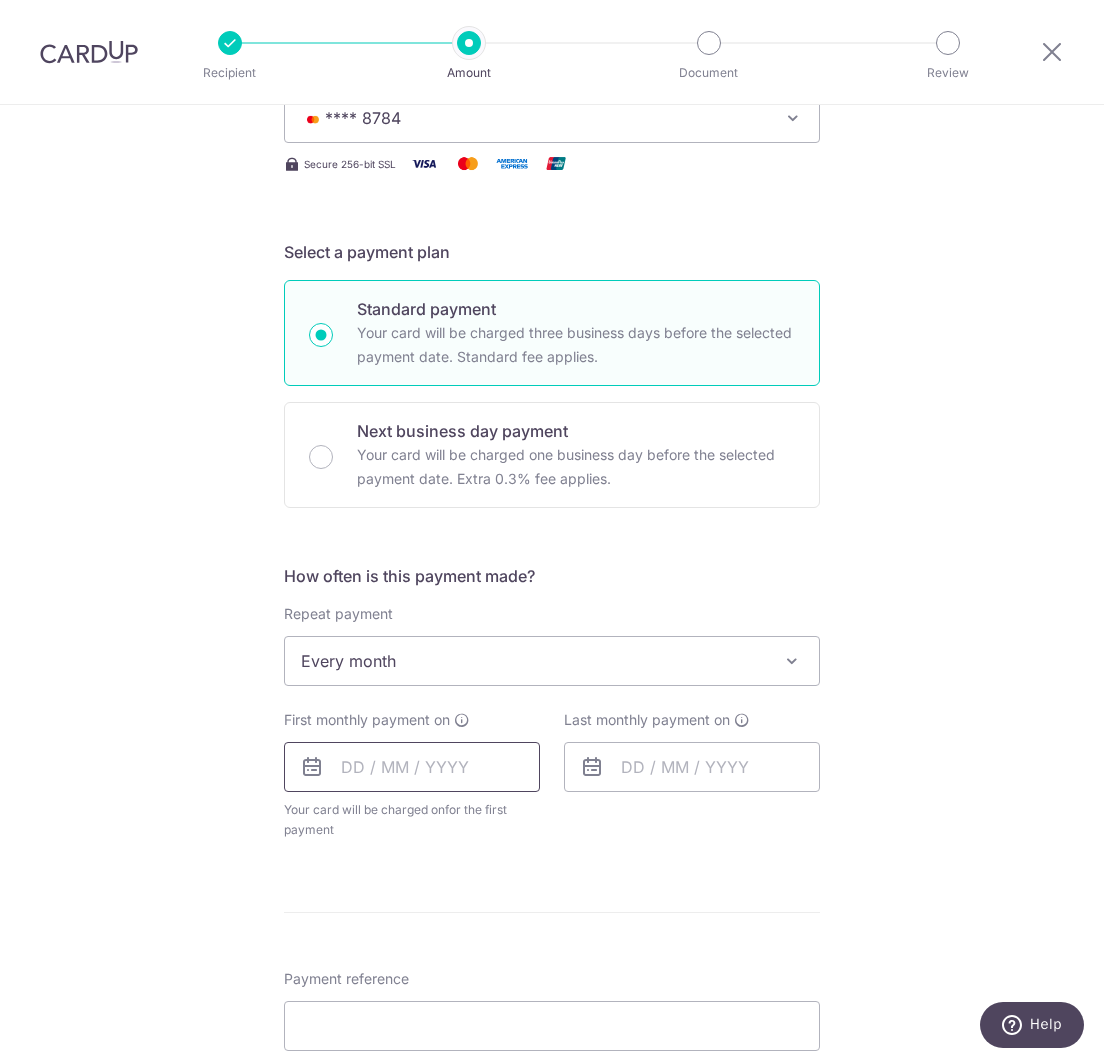 click at bounding box center [412, 767] 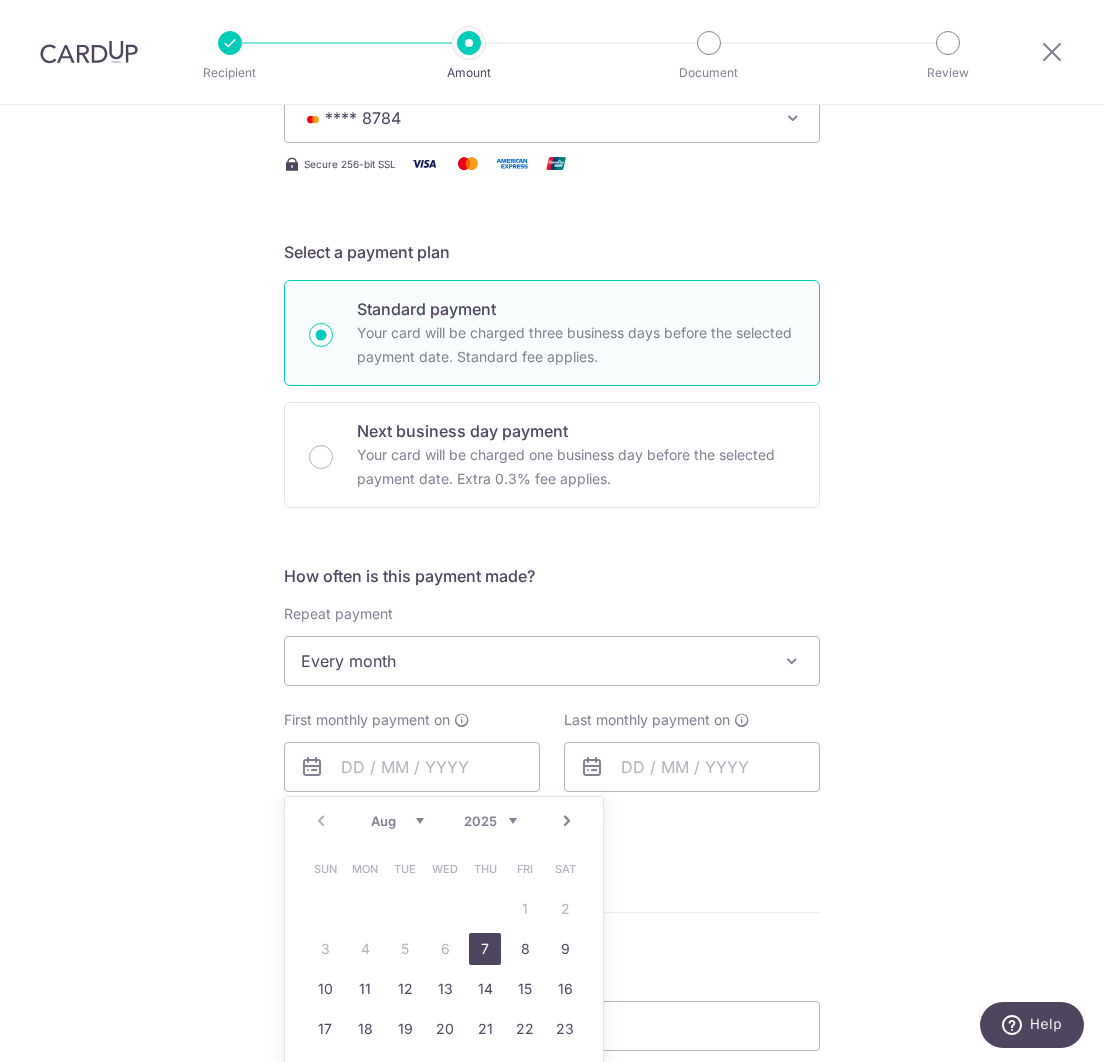 click on "7" at bounding box center (485, 949) 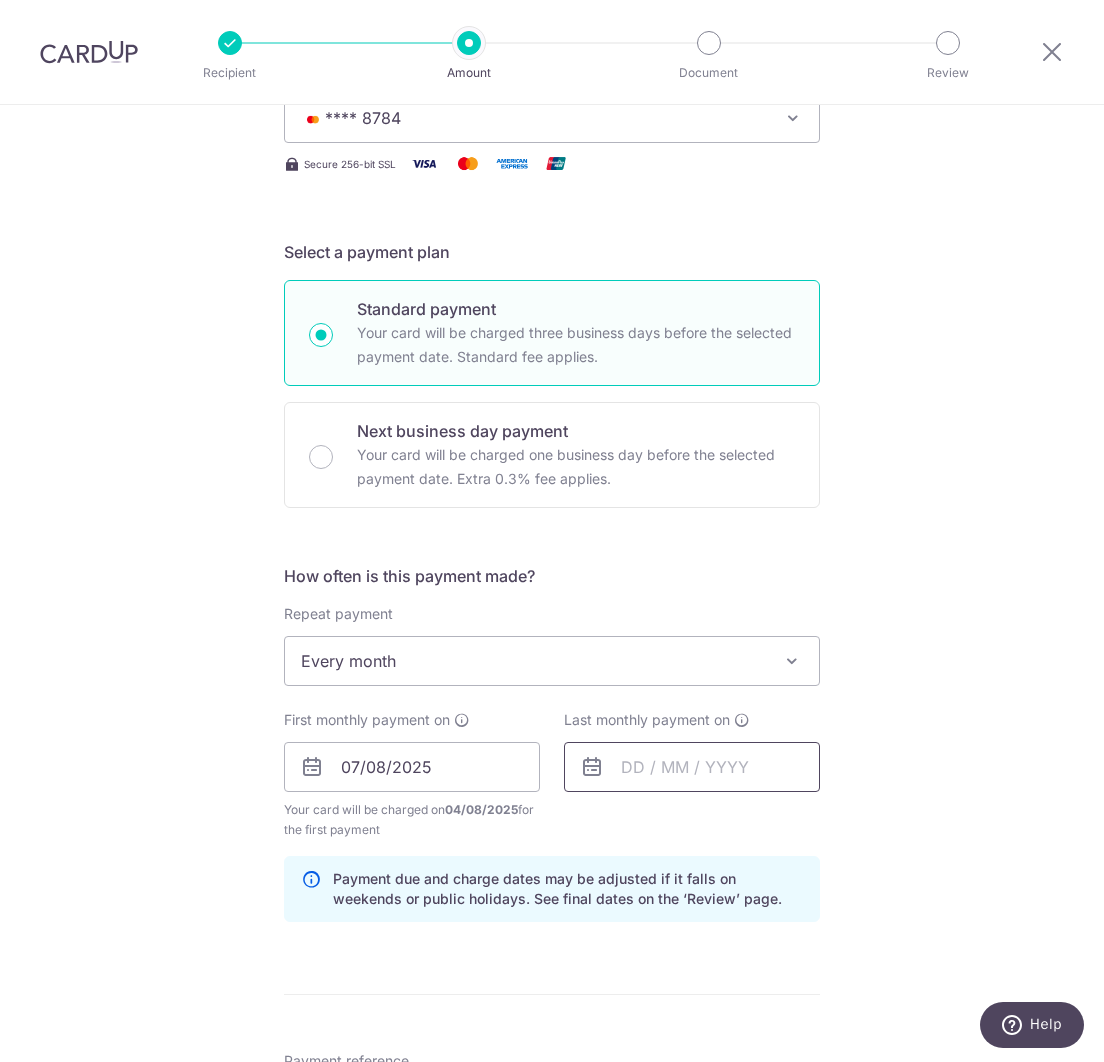 click at bounding box center (692, 767) 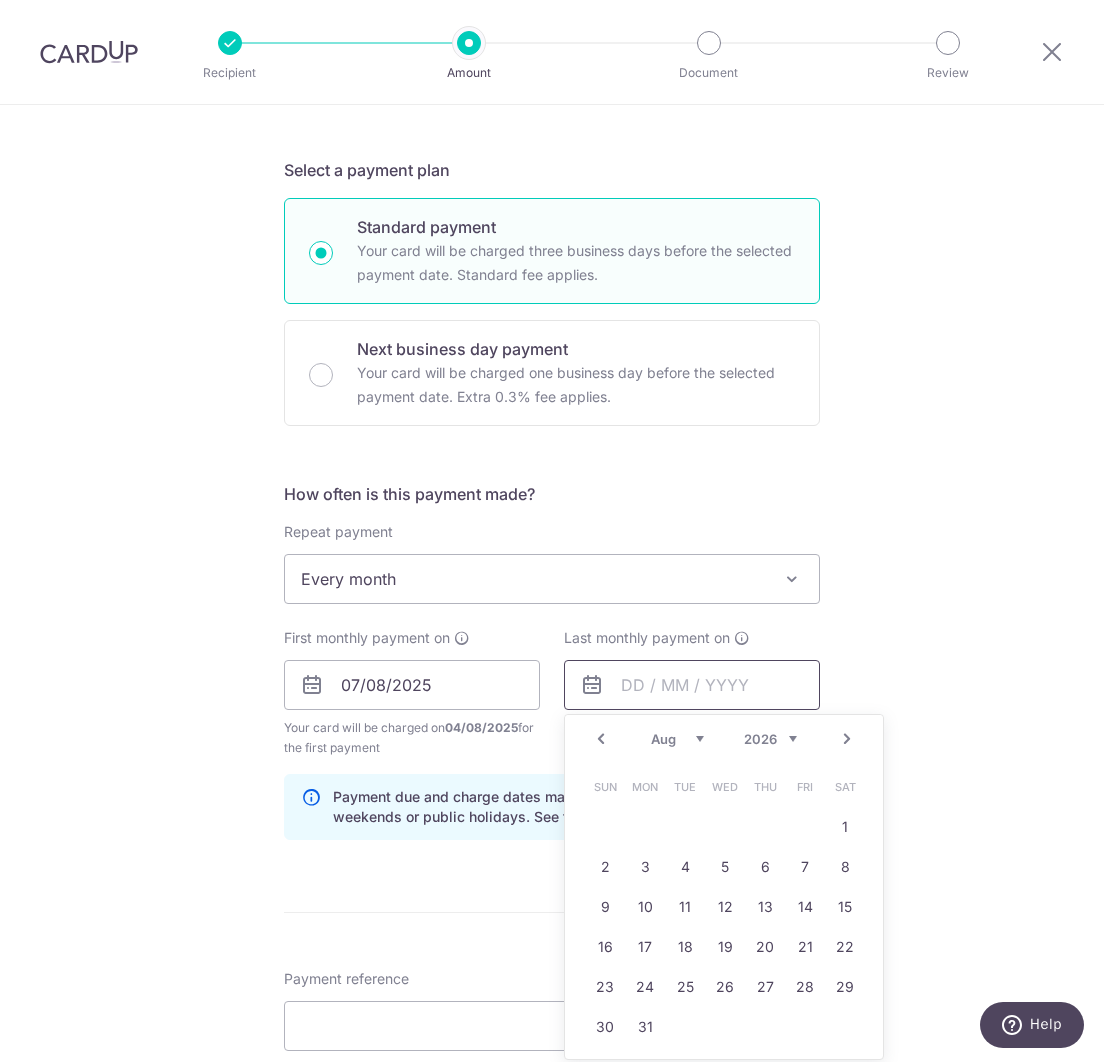 scroll, scrollTop: 413, scrollLeft: 0, axis: vertical 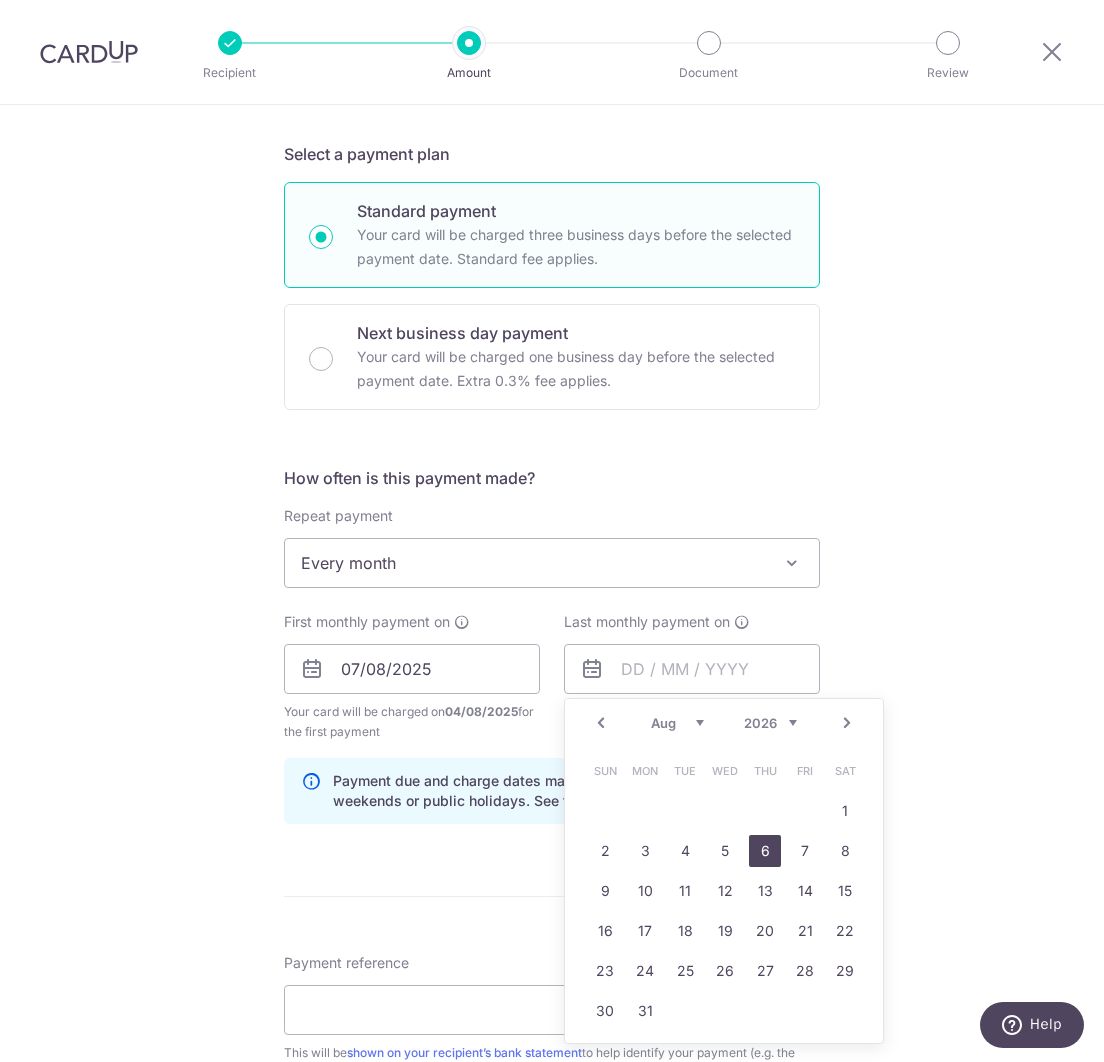click on "6" at bounding box center (765, 851) 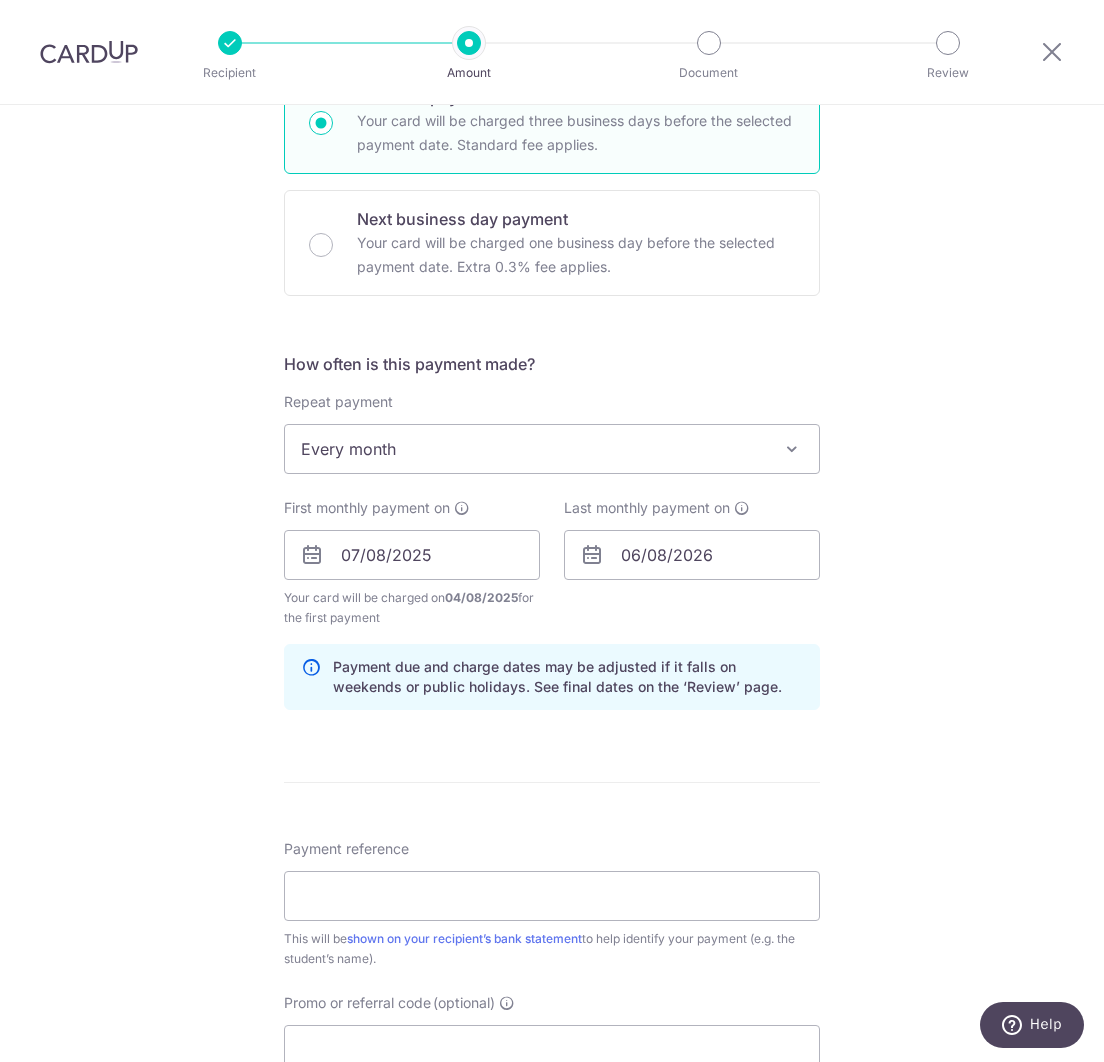 scroll, scrollTop: 637, scrollLeft: 0, axis: vertical 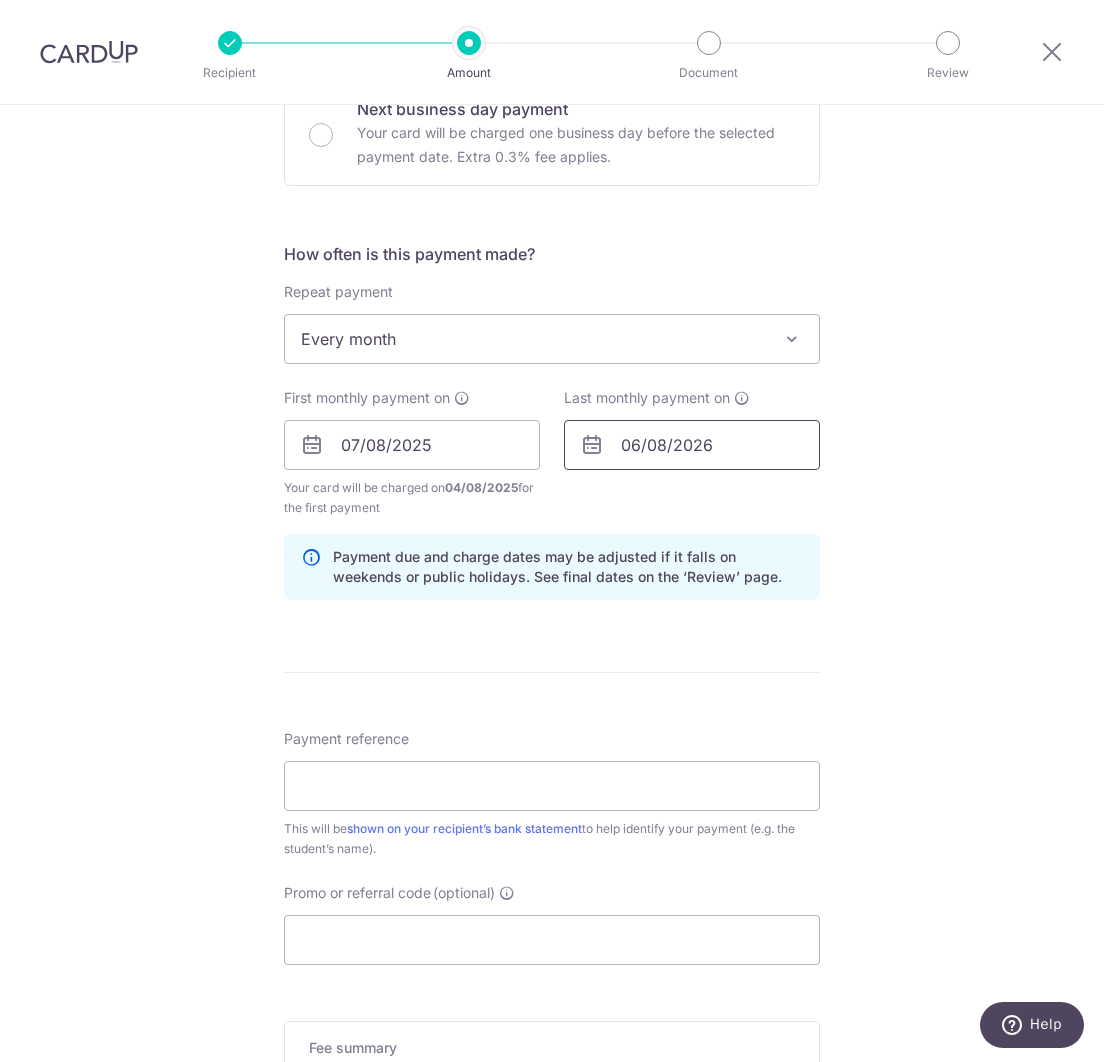click on "06/08/2026" at bounding box center [692, 445] 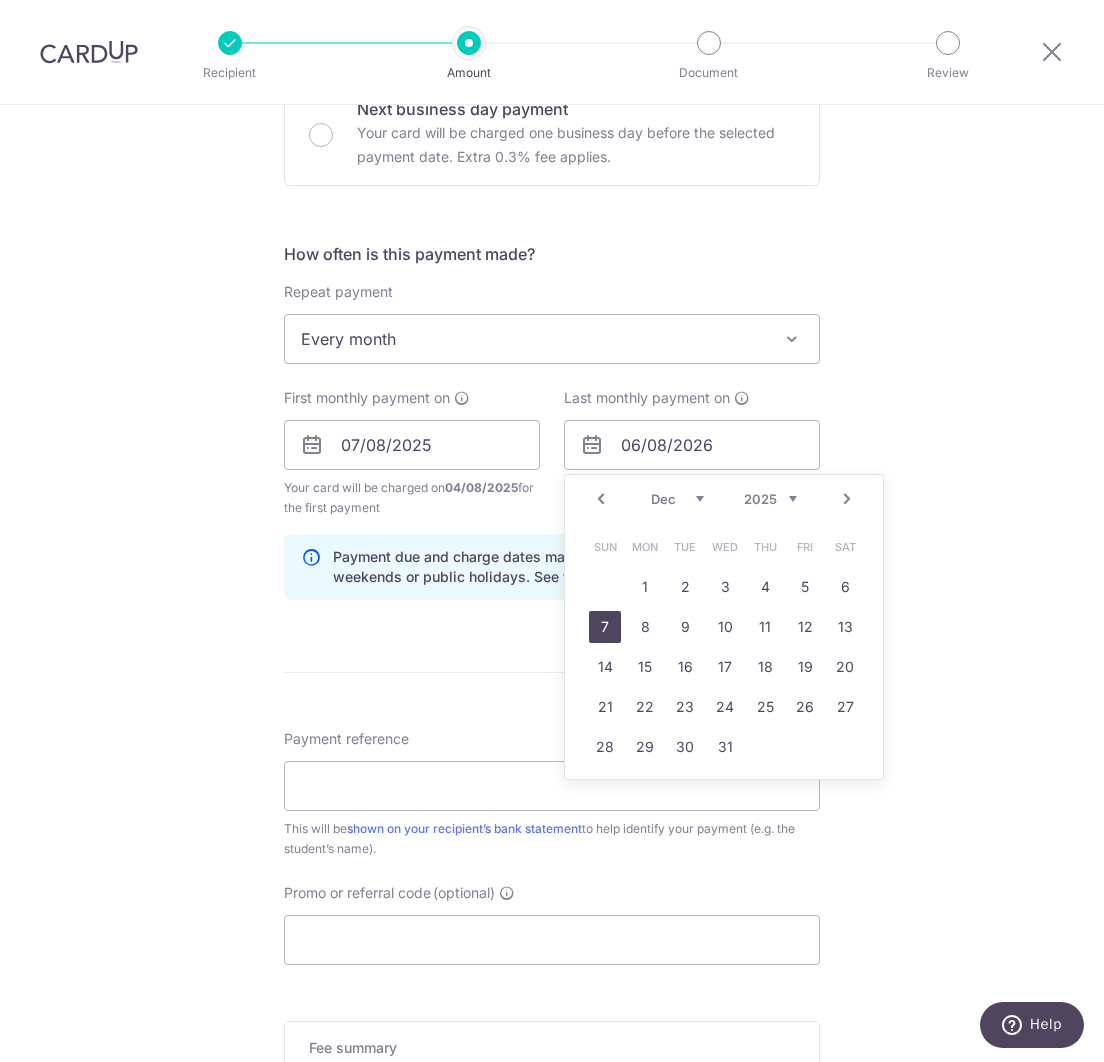 click on "7" at bounding box center (605, 627) 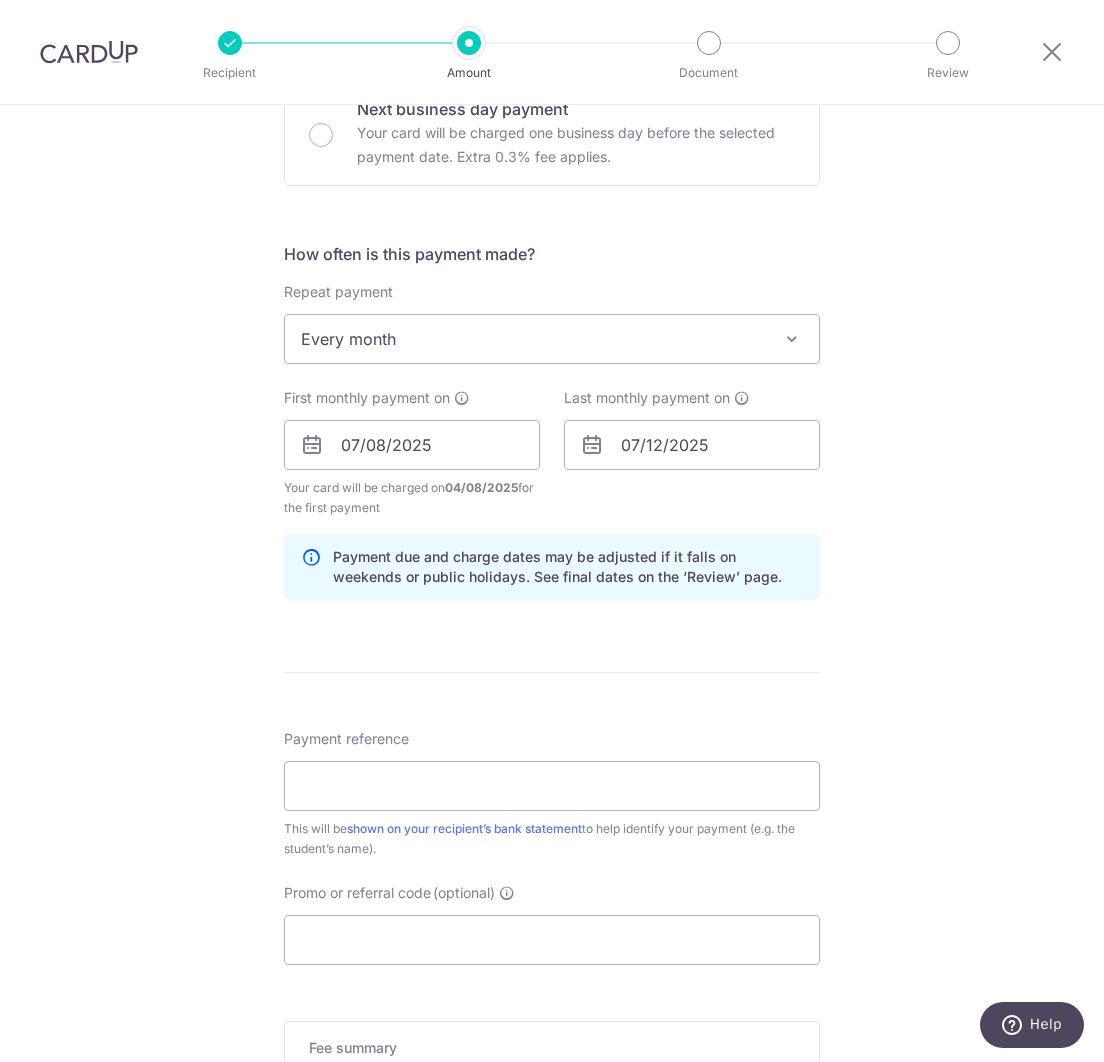 click on "Enter payment amount
SGD
2,294.00
2294.00
Select Card
**** [CARD_NUMBER]
Add credit card
Your Cards
**** 3093
**** 2225
**** 8784
Secure 256-bit SSL
Text
New card details
Card
Secure 256-bit SSL" at bounding box center [552, 442] 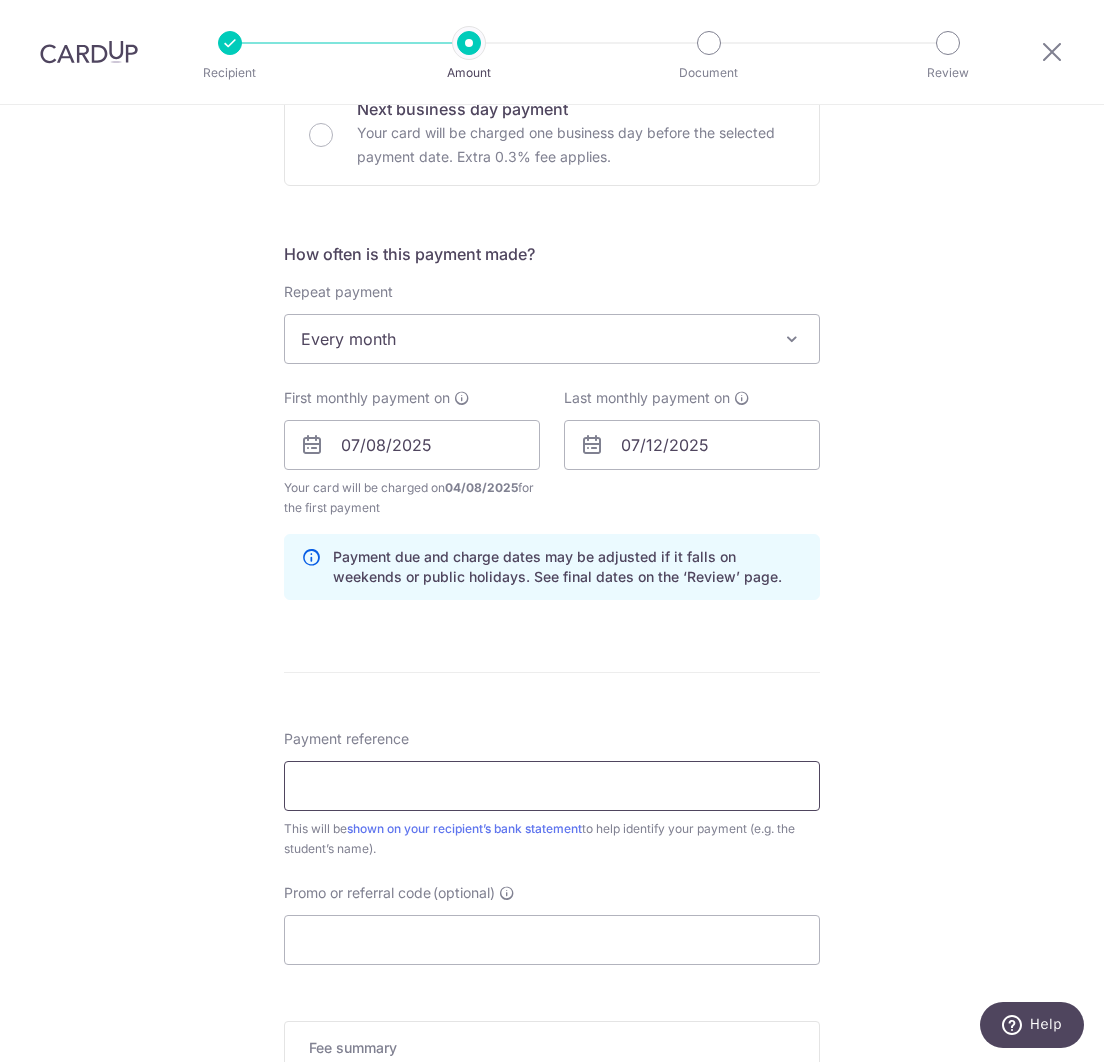 click on "Payment reference" at bounding box center (552, 786) 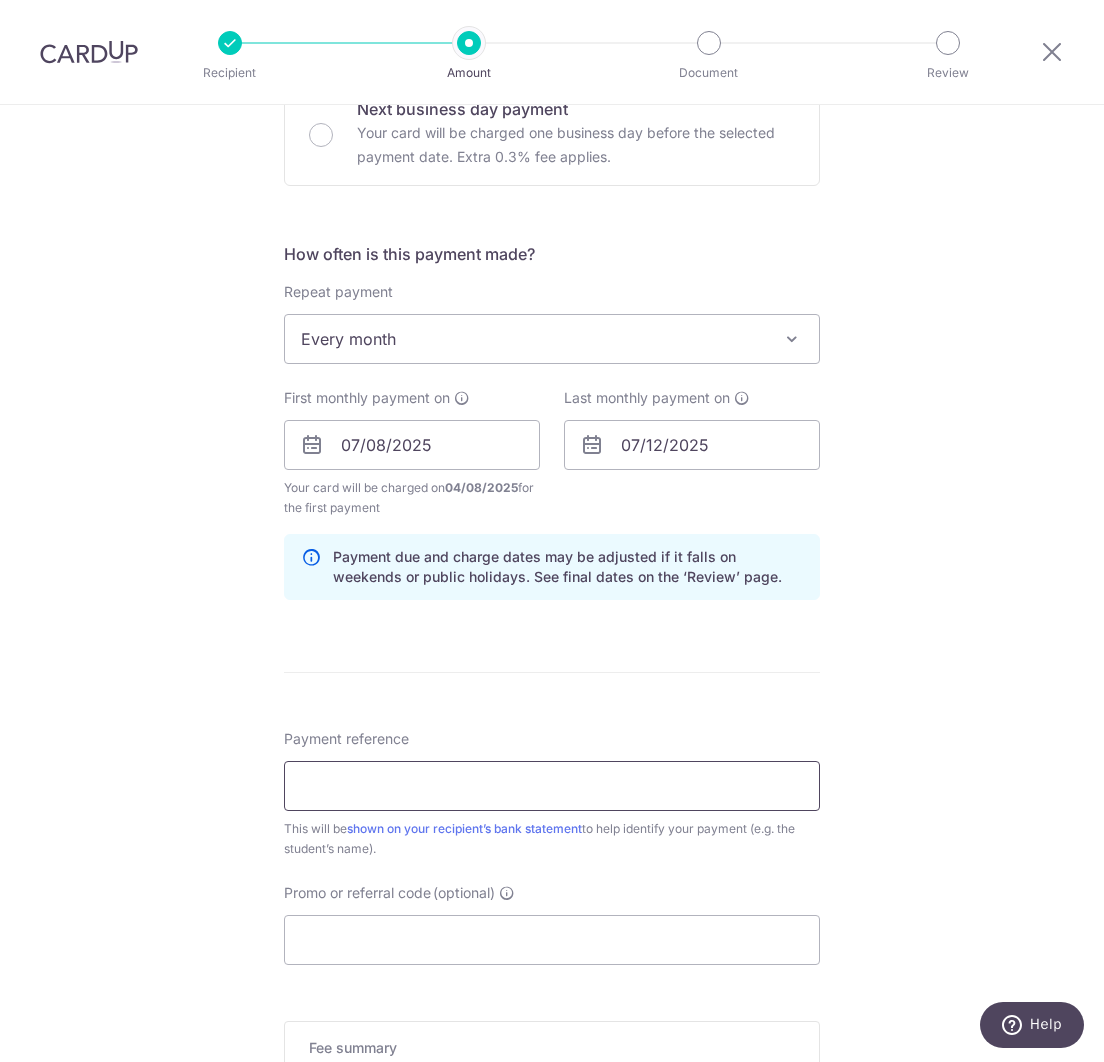 paste on "[FIRST] [LAST] [LAST]" 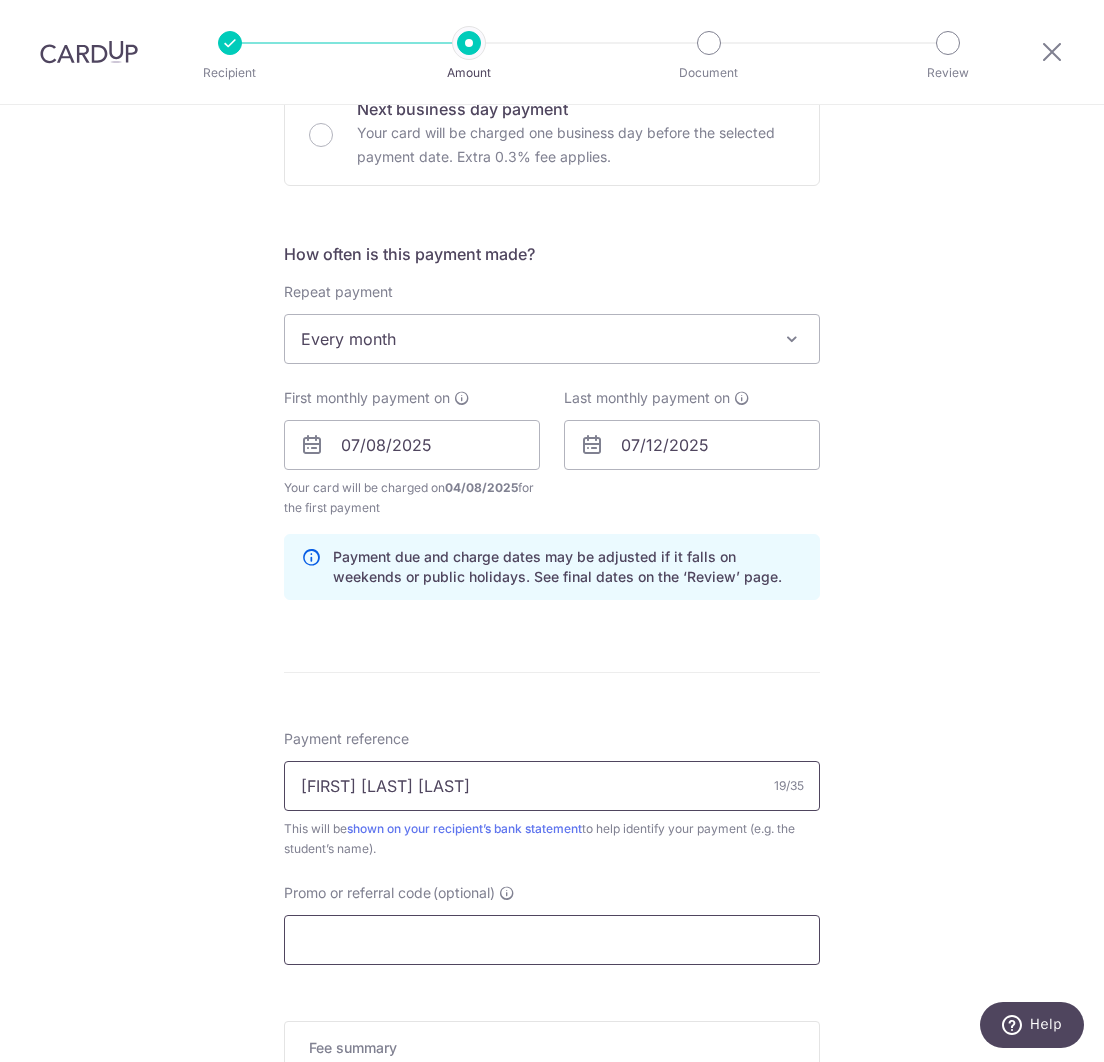 type on "[FIRST] [LAST] [LAST]" 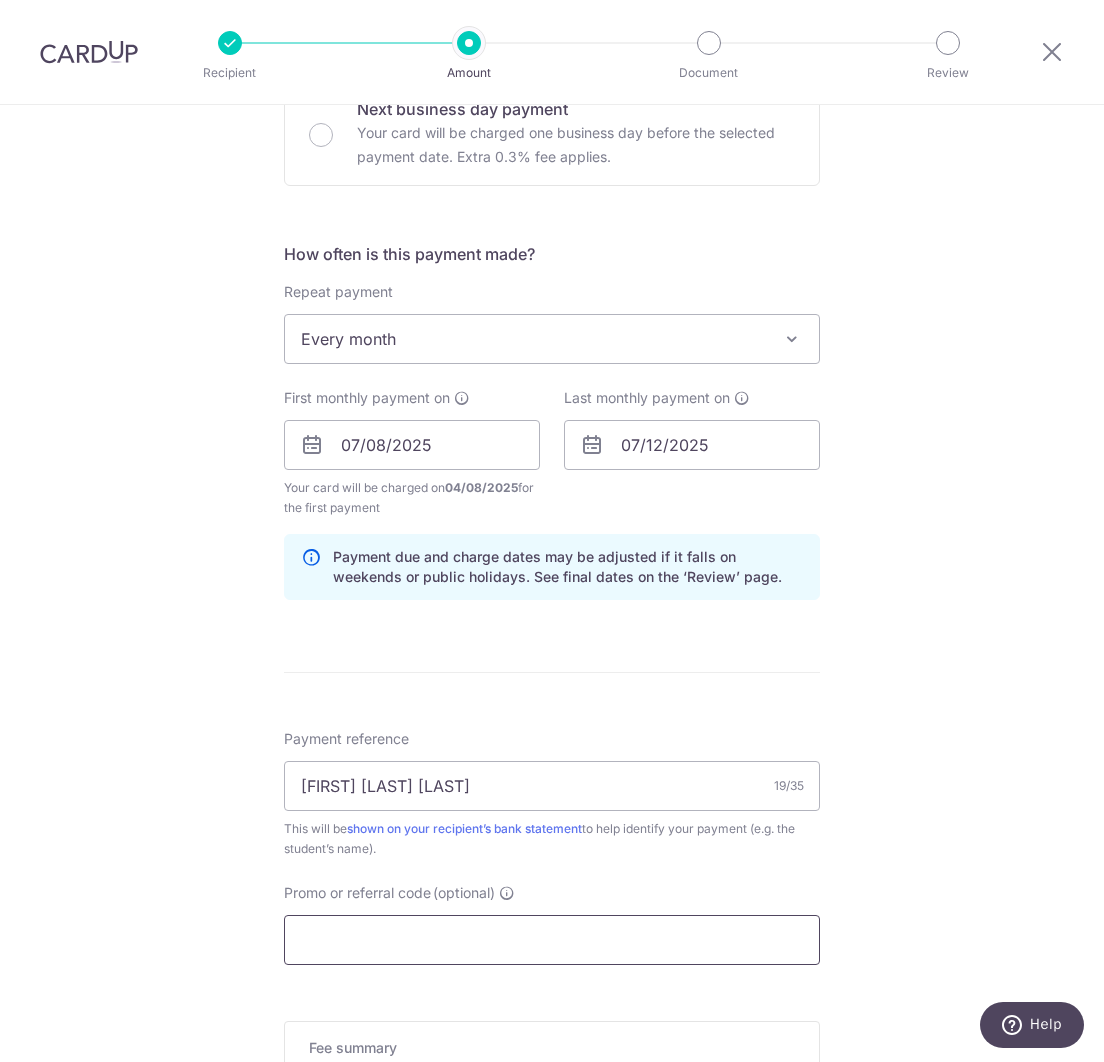 click on "Promo or referral code
(optional)" at bounding box center (552, 940) 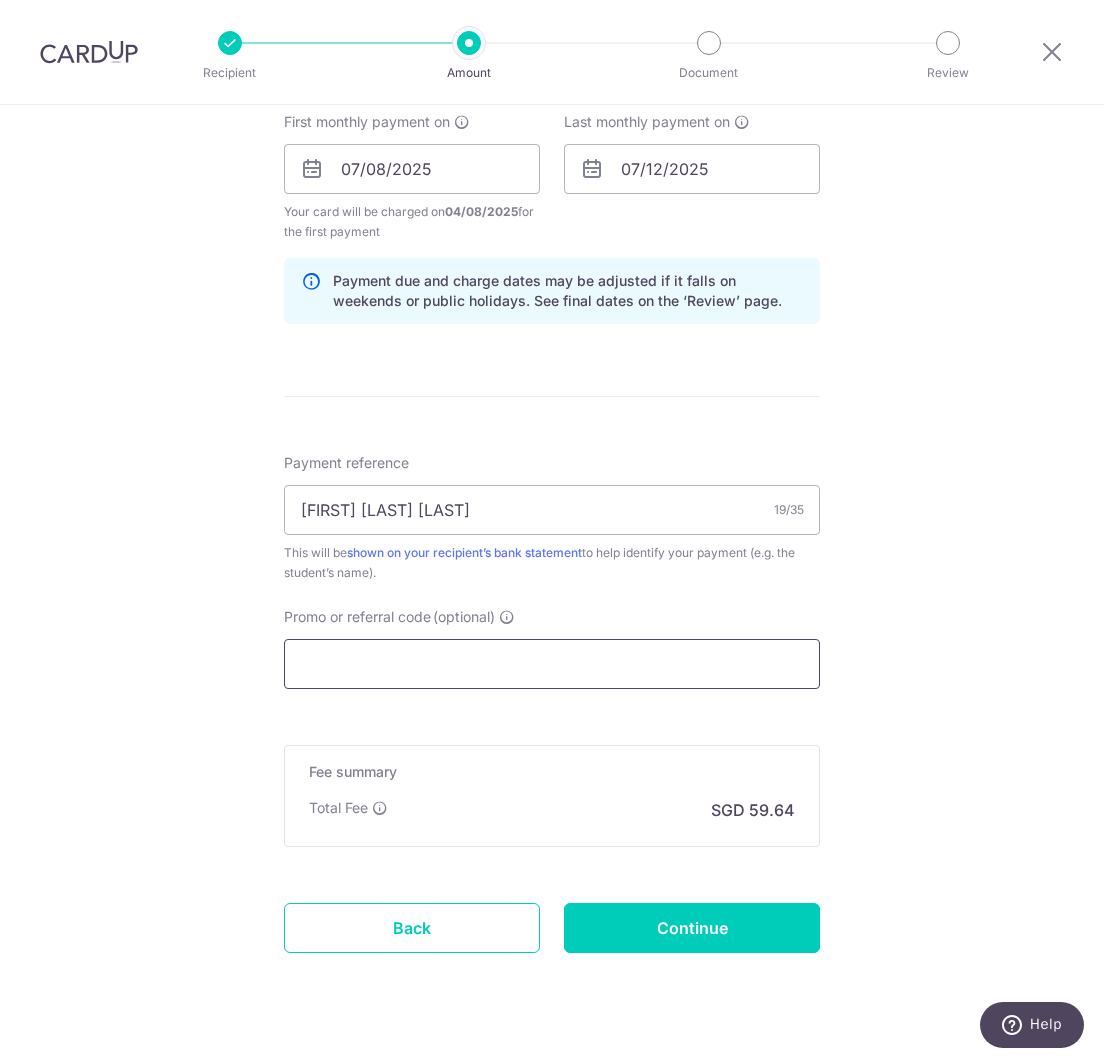 paste on "REC185" 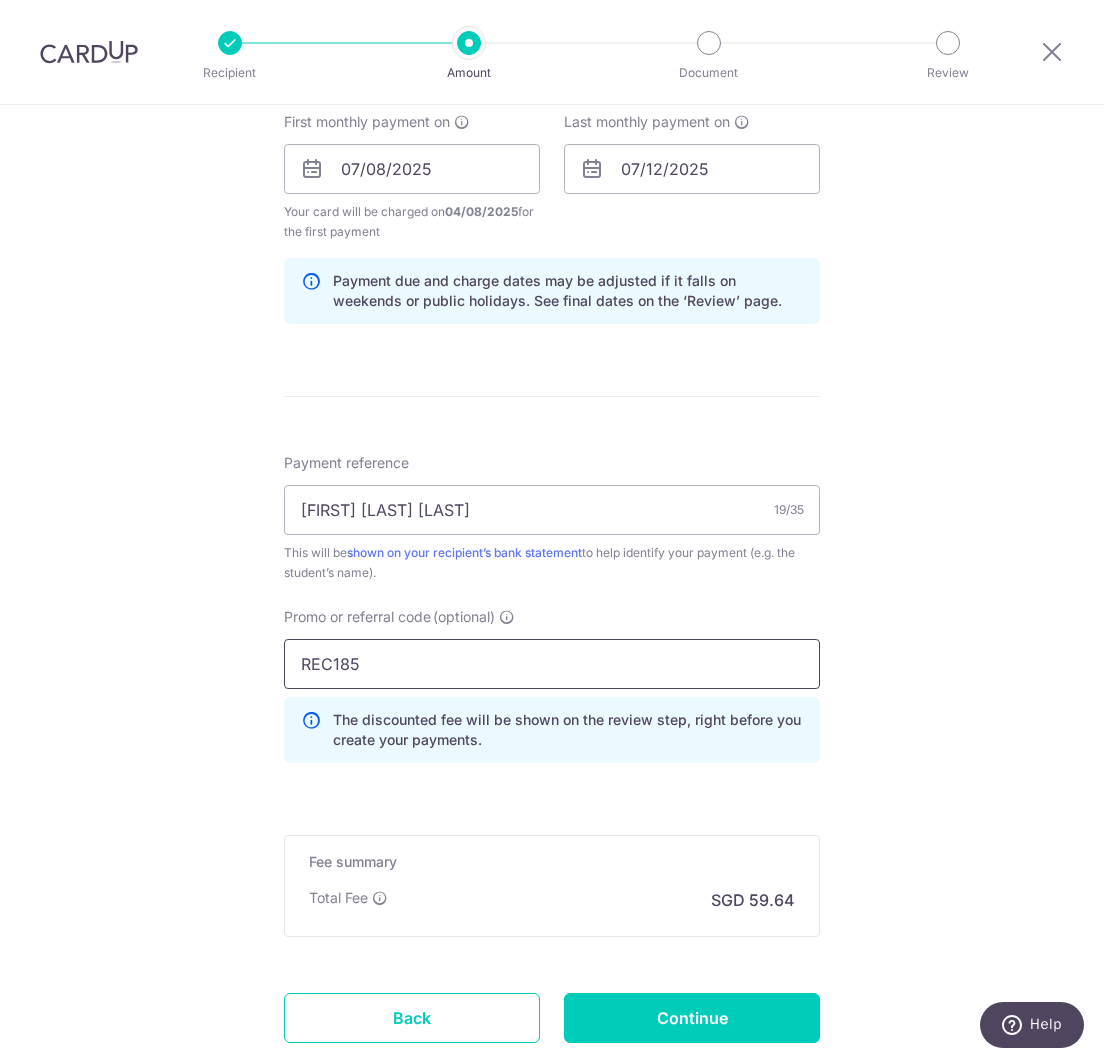 type on "REC185" 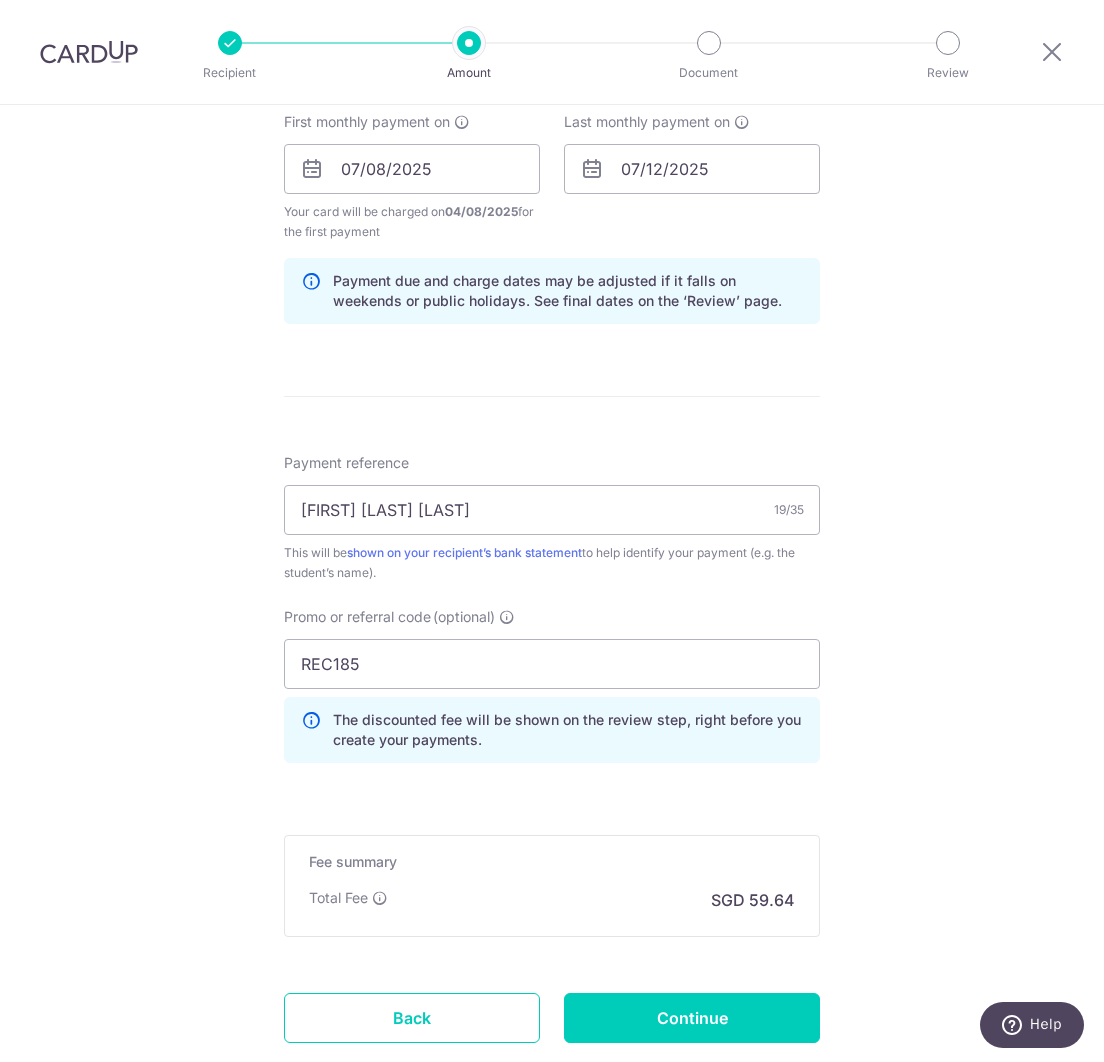 click on "Tell us more about your payment
Enter payment amount
SGD
2,294.00
2294.00
Select Card
**** [CARD_NUMBER]
Add credit card
Your Cards
**** 3093
**** 2225
**** 8784
Secure 256-bit SSL
Text
New card details
Card" at bounding box center (552, 192) 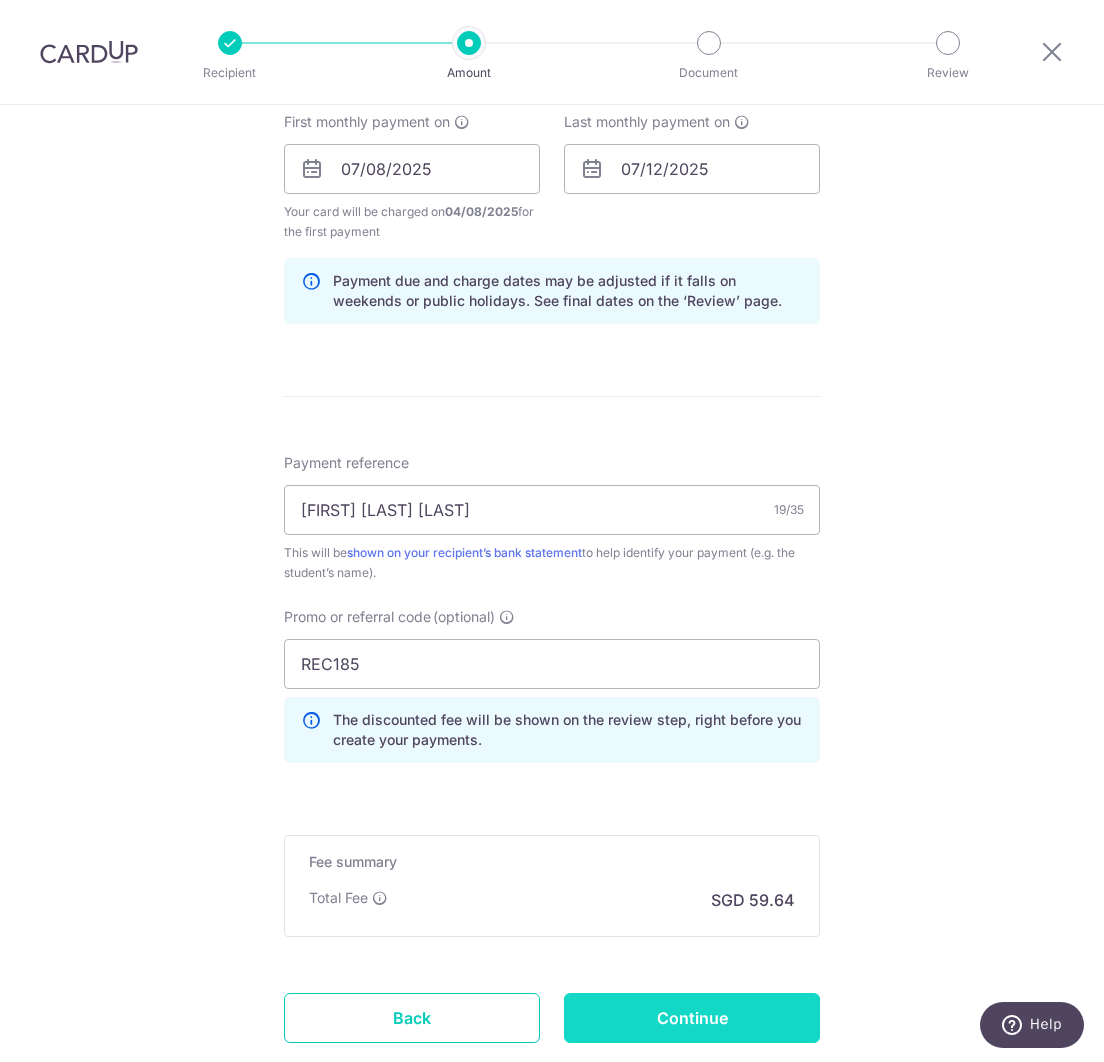 click on "Continue" at bounding box center [692, 1018] 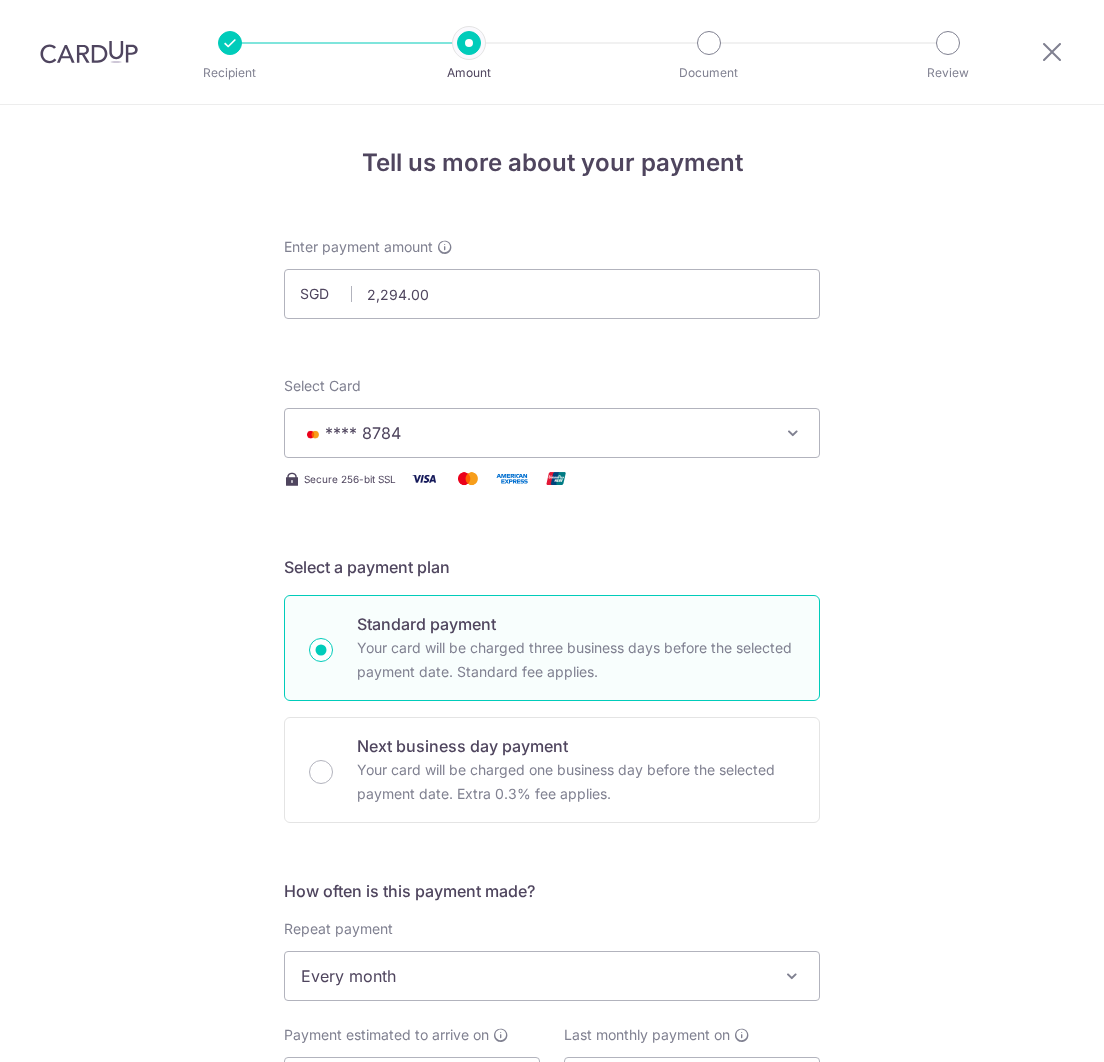 scroll, scrollTop: 0, scrollLeft: 0, axis: both 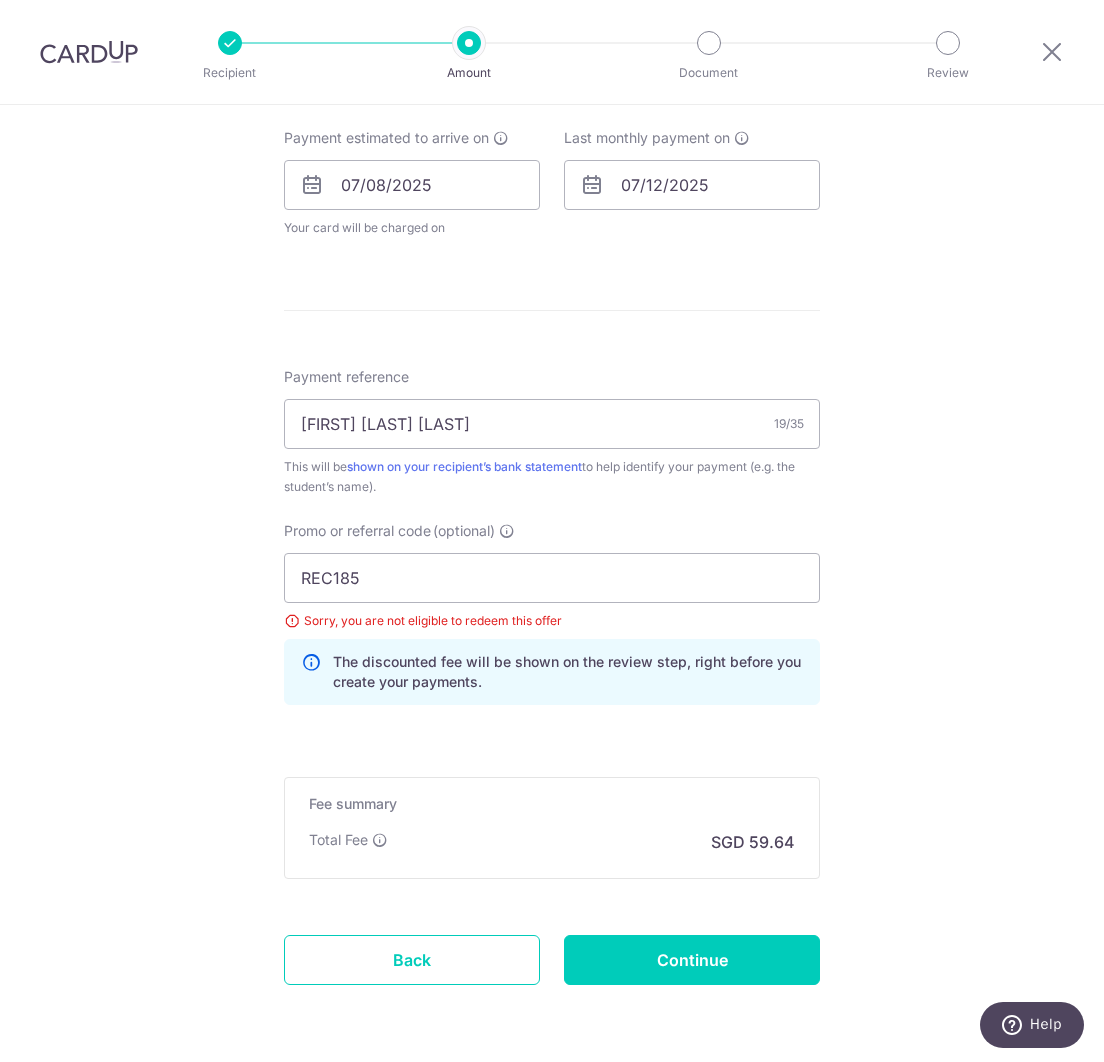 click on "Sorry, you are not eligible to redeem this offer" at bounding box center [552, 621] 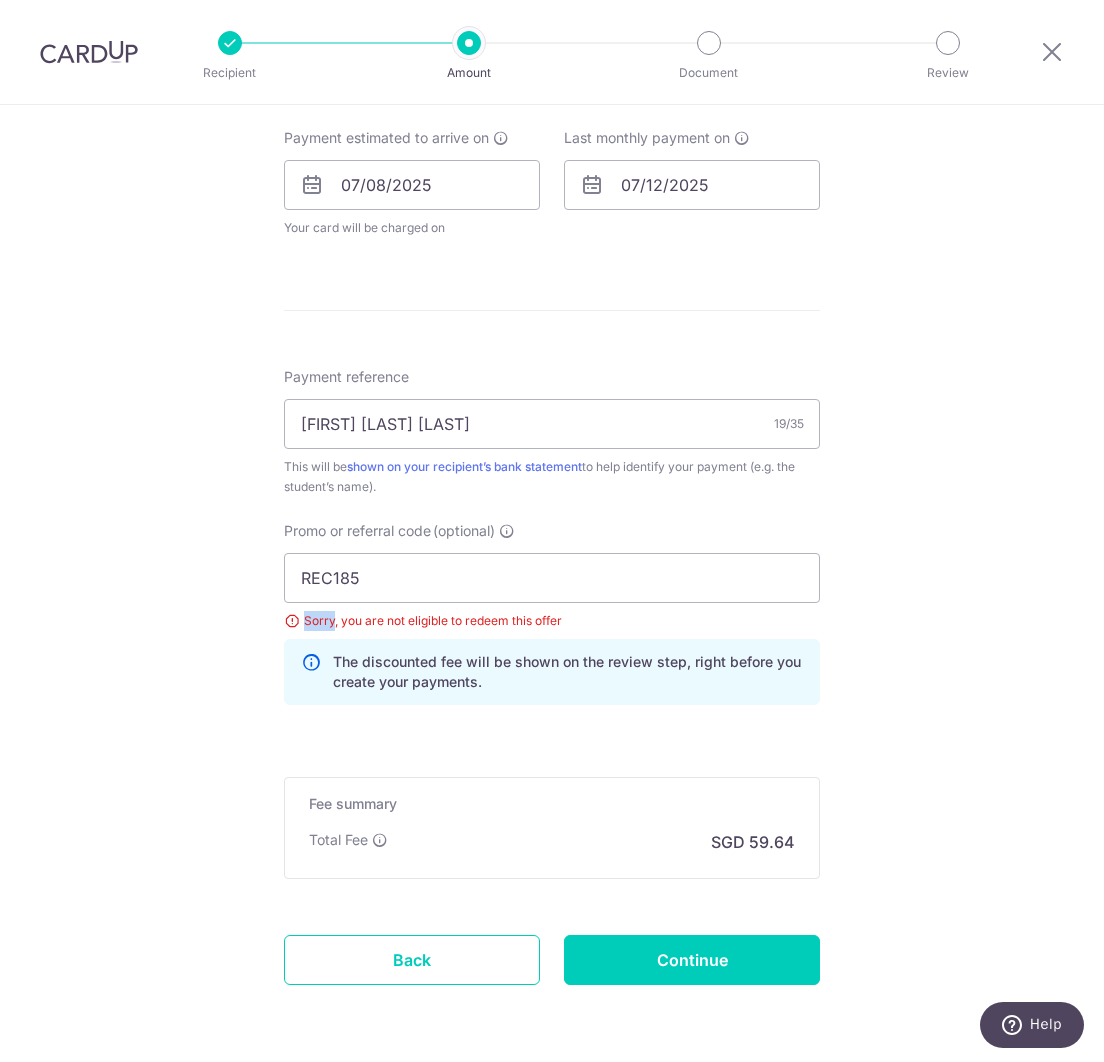 click on "Sorry, you are not eligible to redeem this offer" at bounding box center [552, 621] 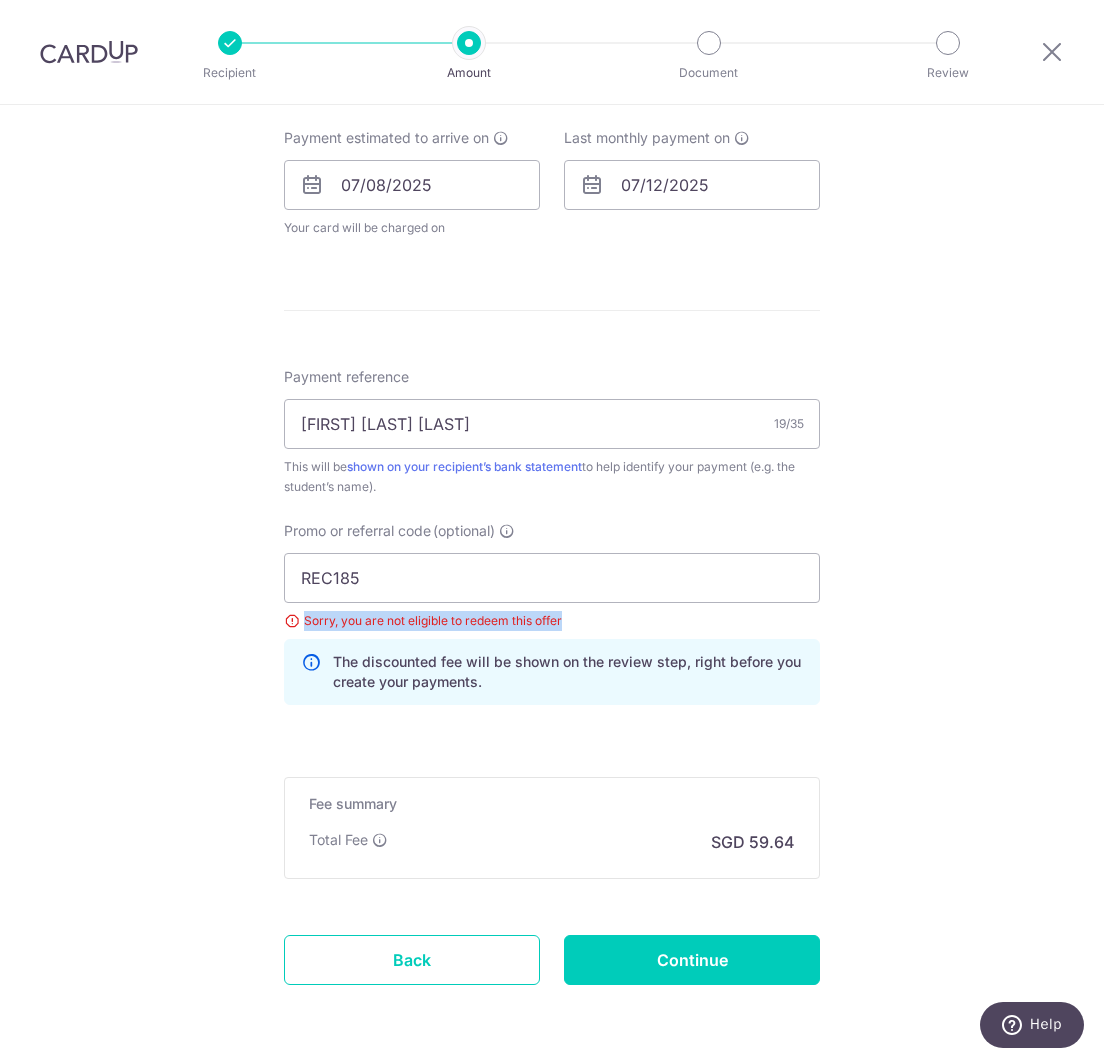 click on "Sorry, you are not eligible to redeem this offer" at bounding box center [552, 621] 